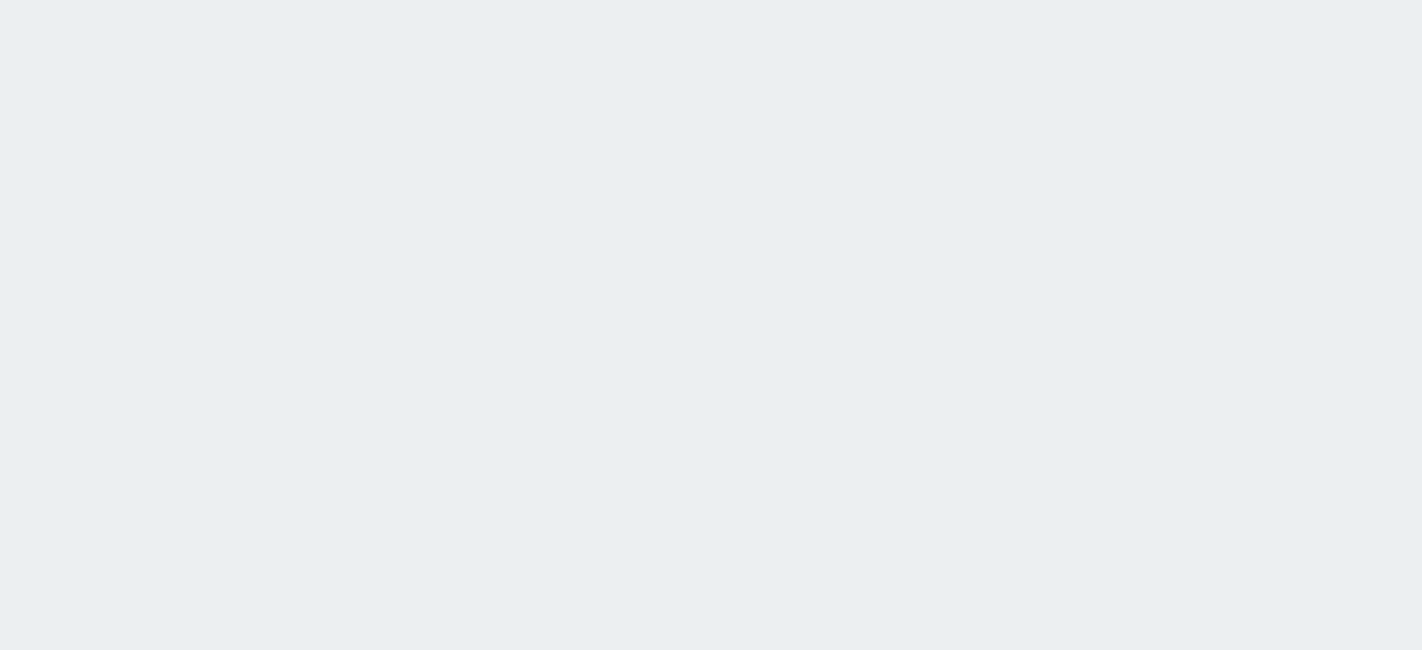 scroll, scrollTop: 0, scrollLeft: 0, axis: both 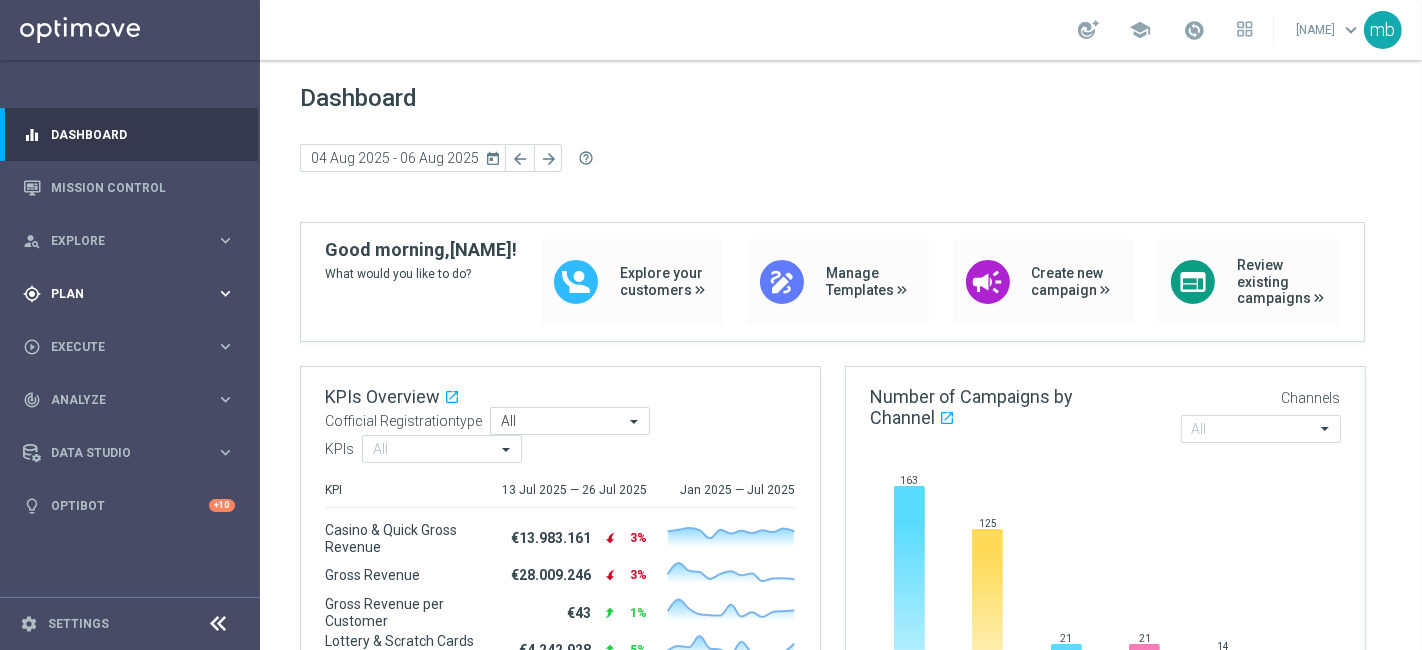 click on "keyboard_arrow_right" at bounding box center [225, 293] 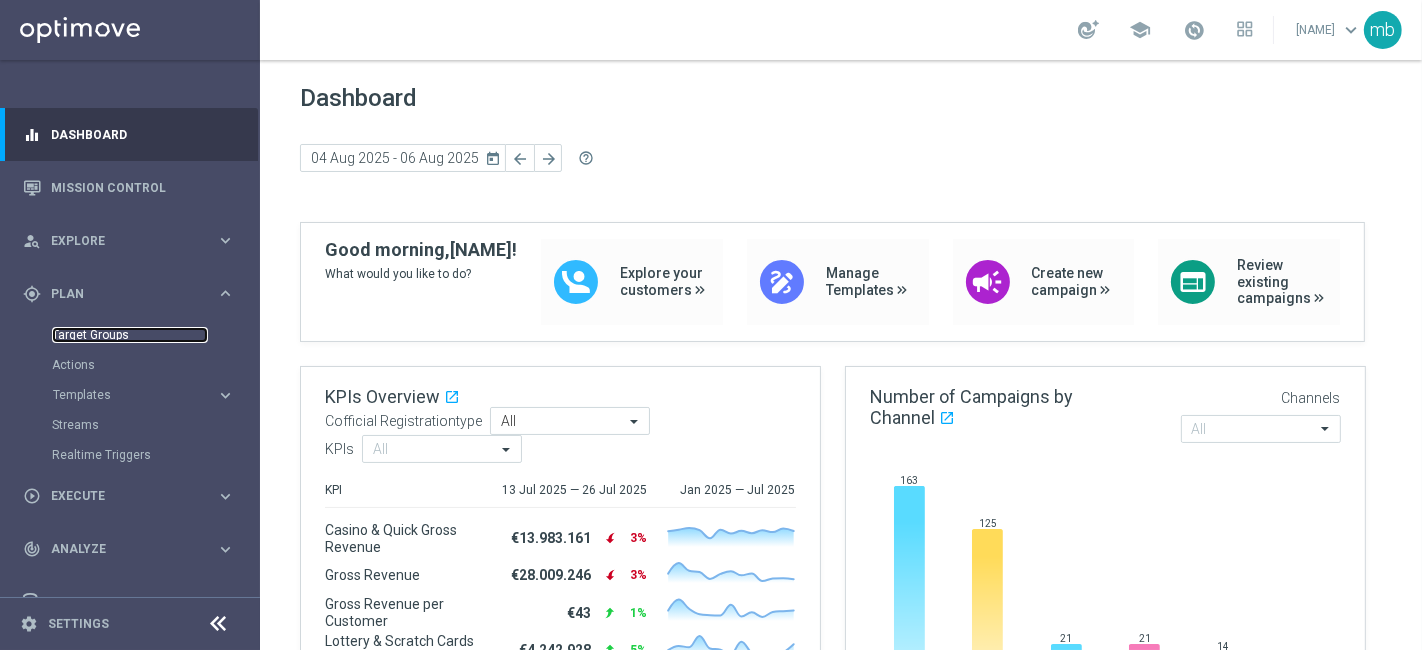 click on "Target Groups" at bounding box center (130, 335) 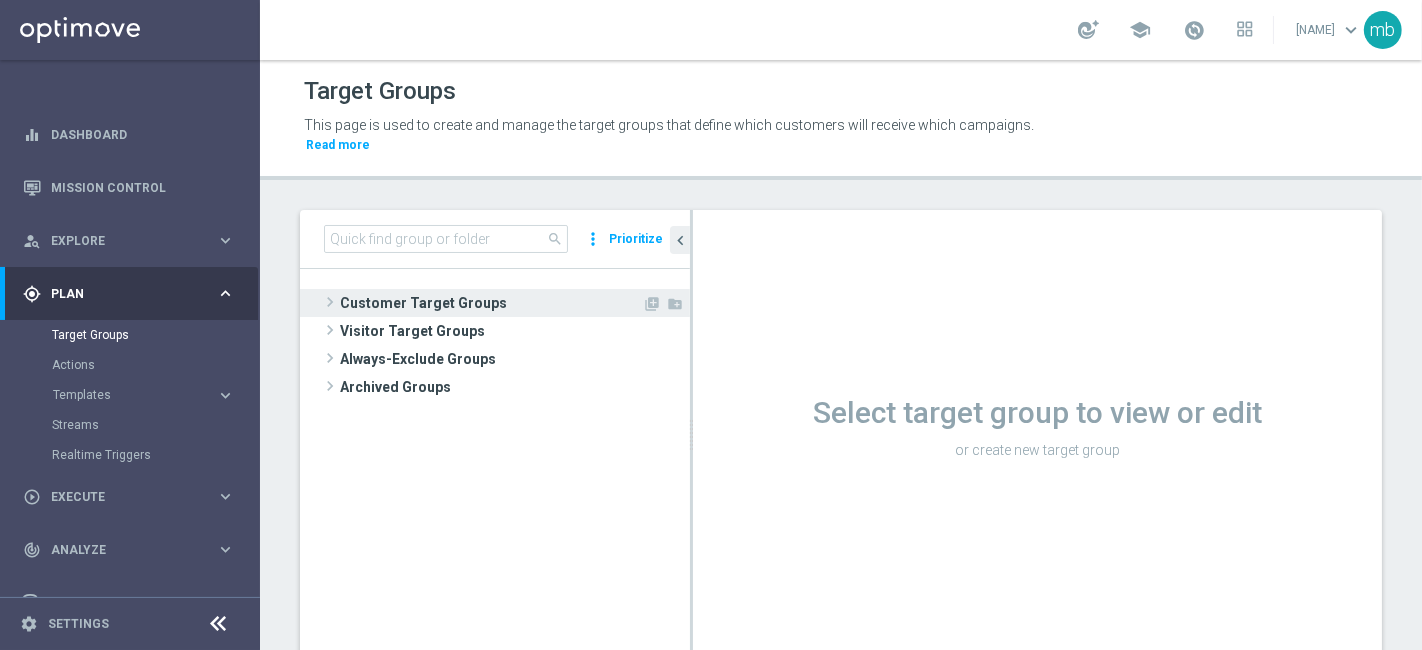 click 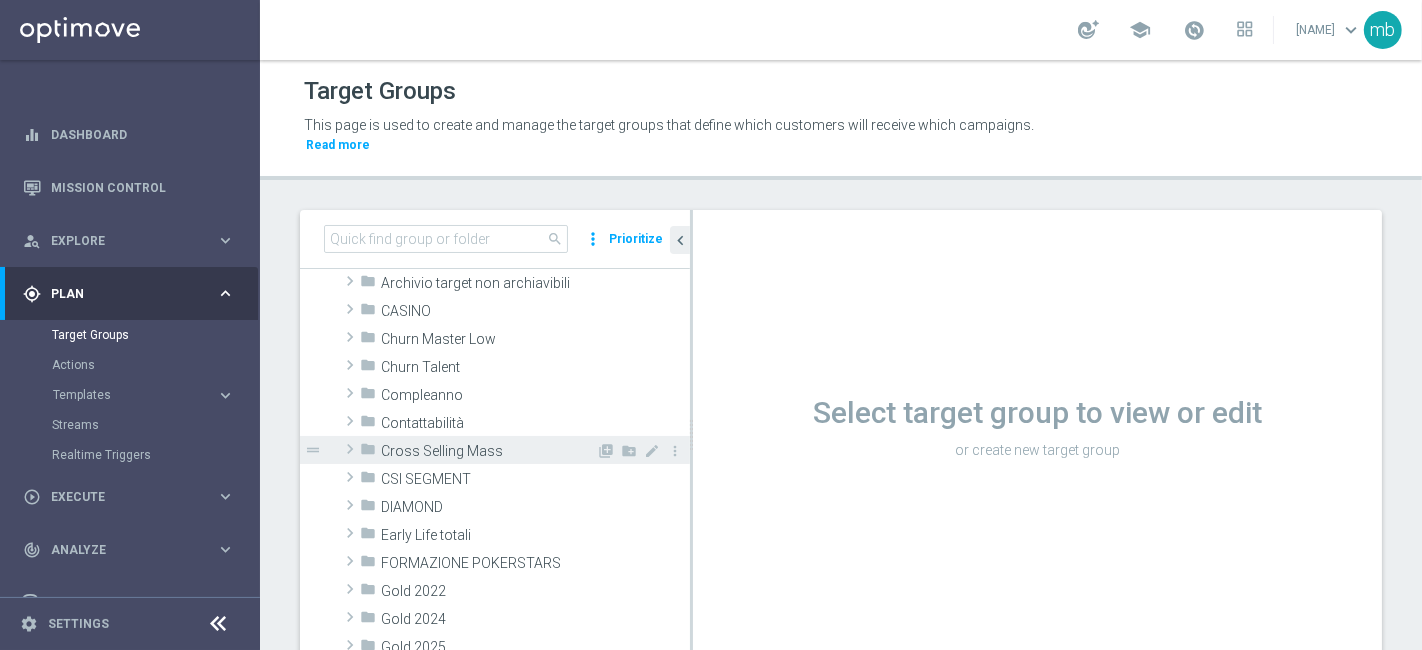 scroll, scrollTop: 111, scrollLeft: 0, axis: vertical 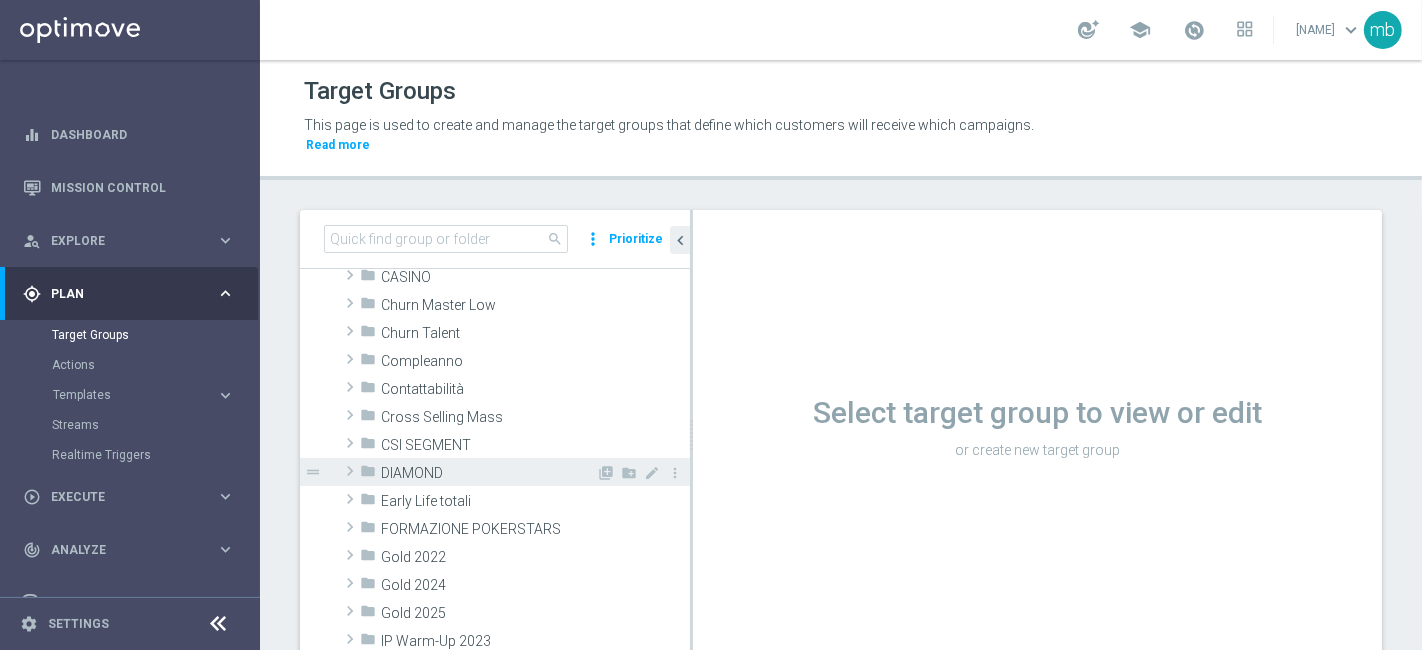 click 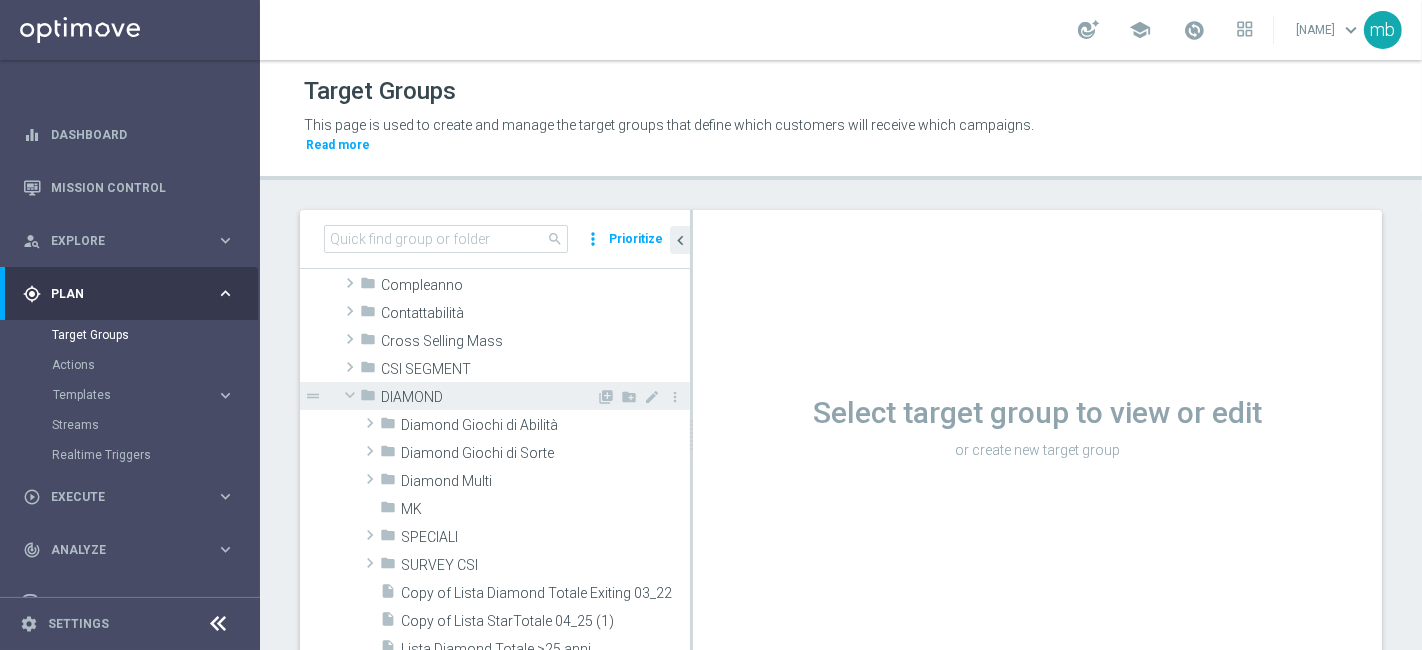 scroll, scrollTop: 222, scrollLeft: 0, axis: vertical 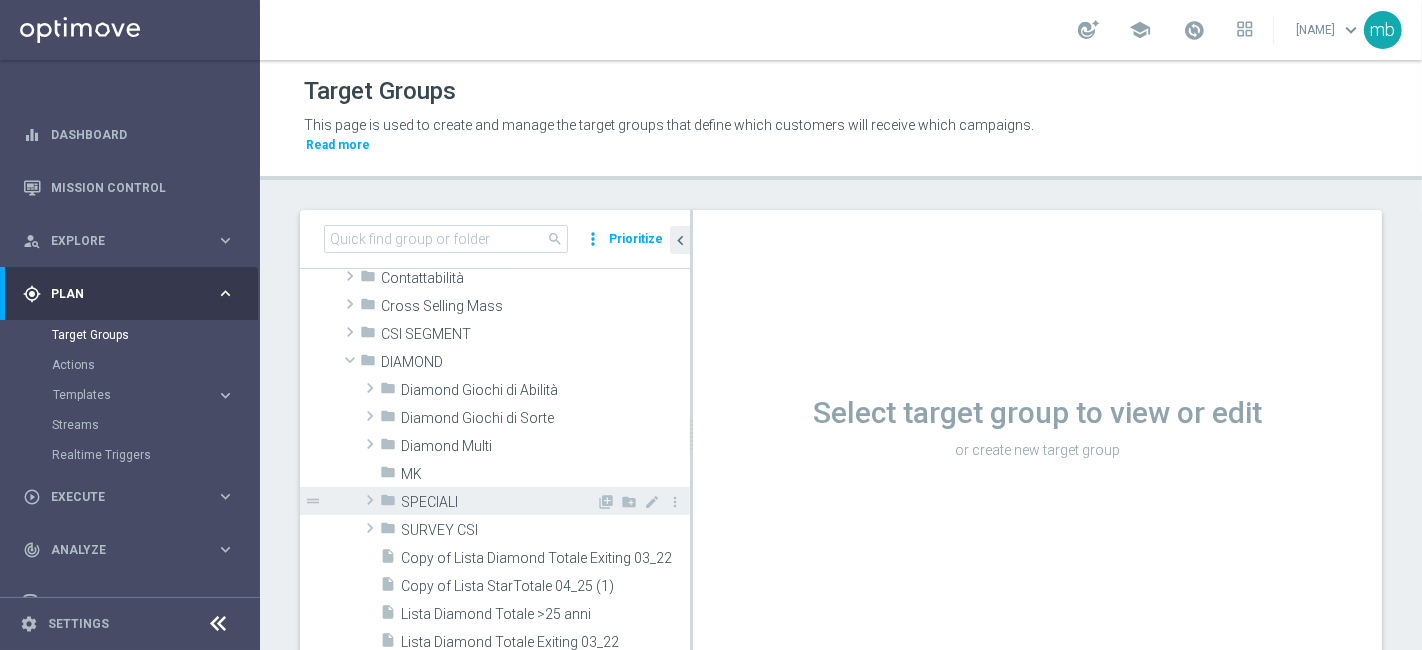 click 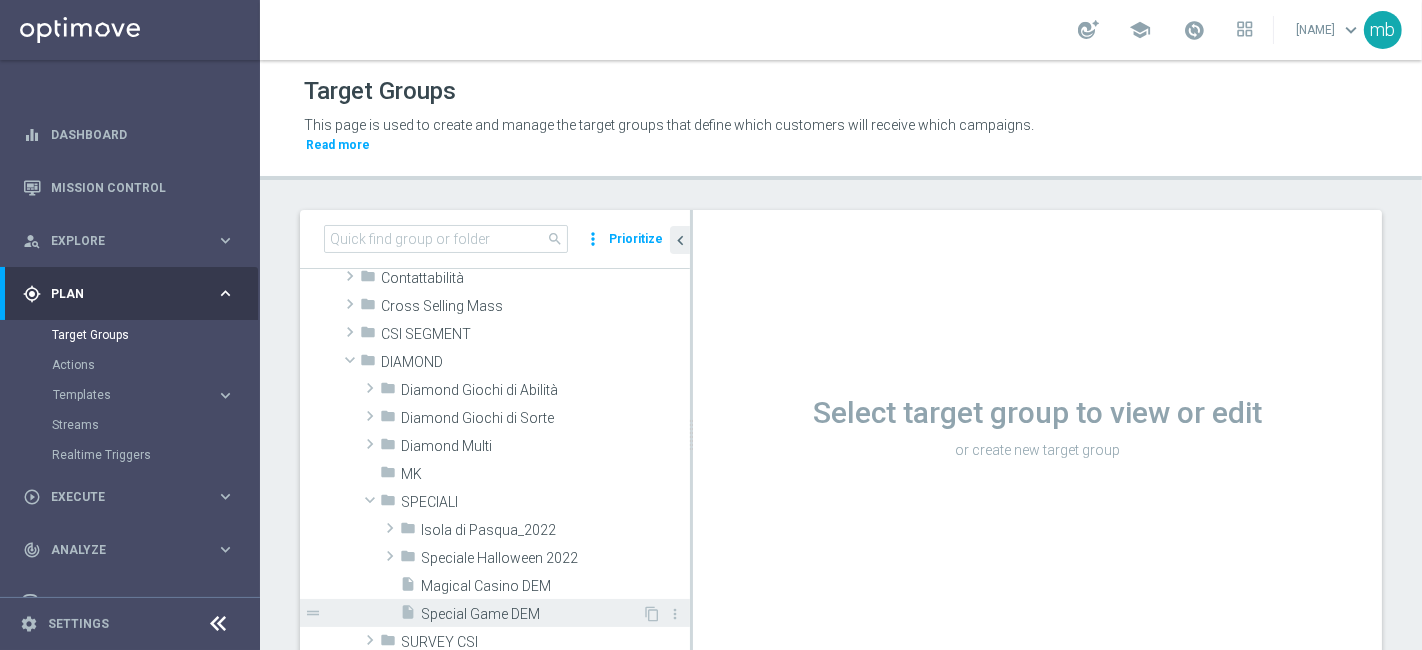 click on "Special Game DEM" at bounding box center [531, 614] 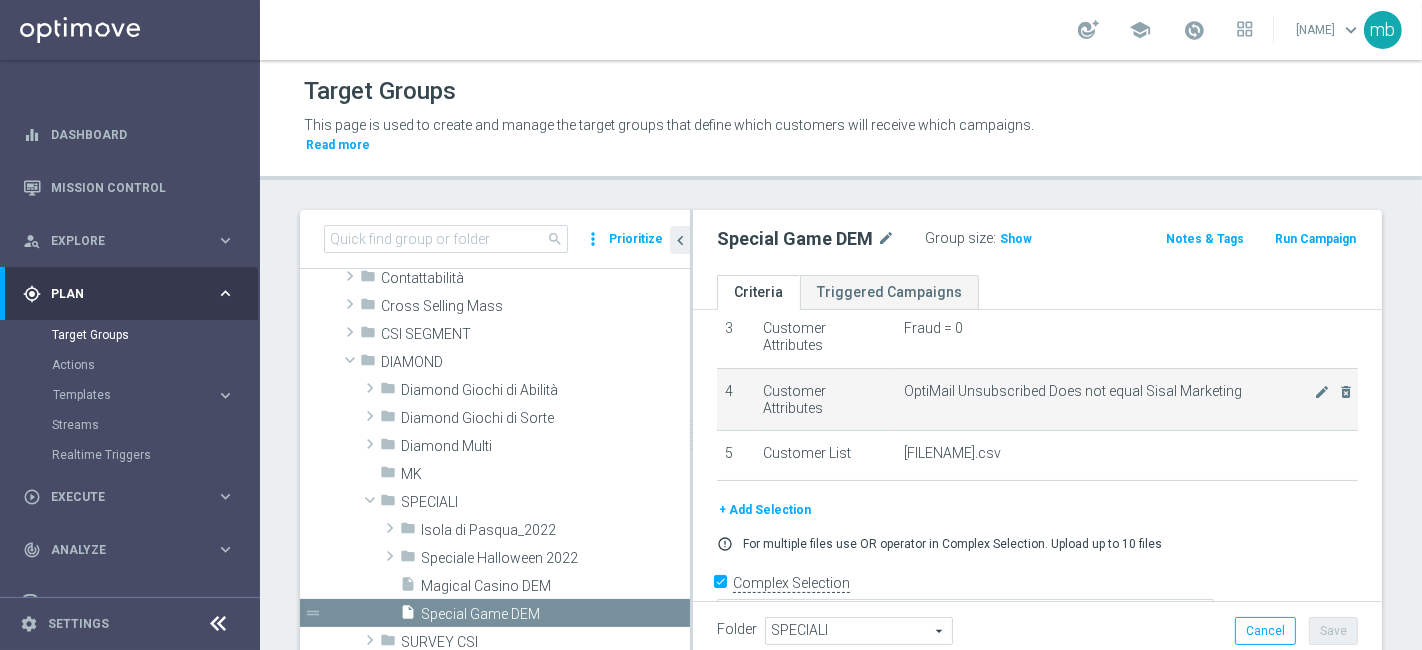 scroll, scrollTop: 222, scrollLeft: 0, axis: vertical 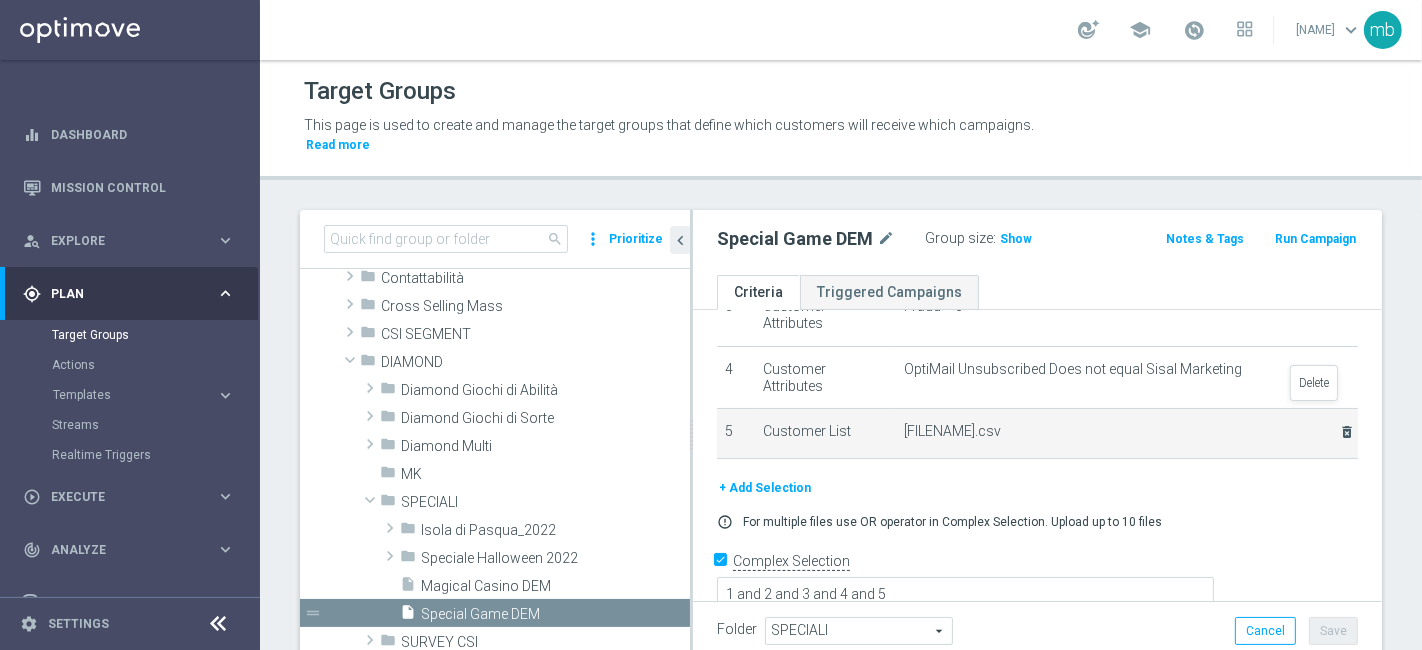 click on "delete_forever" 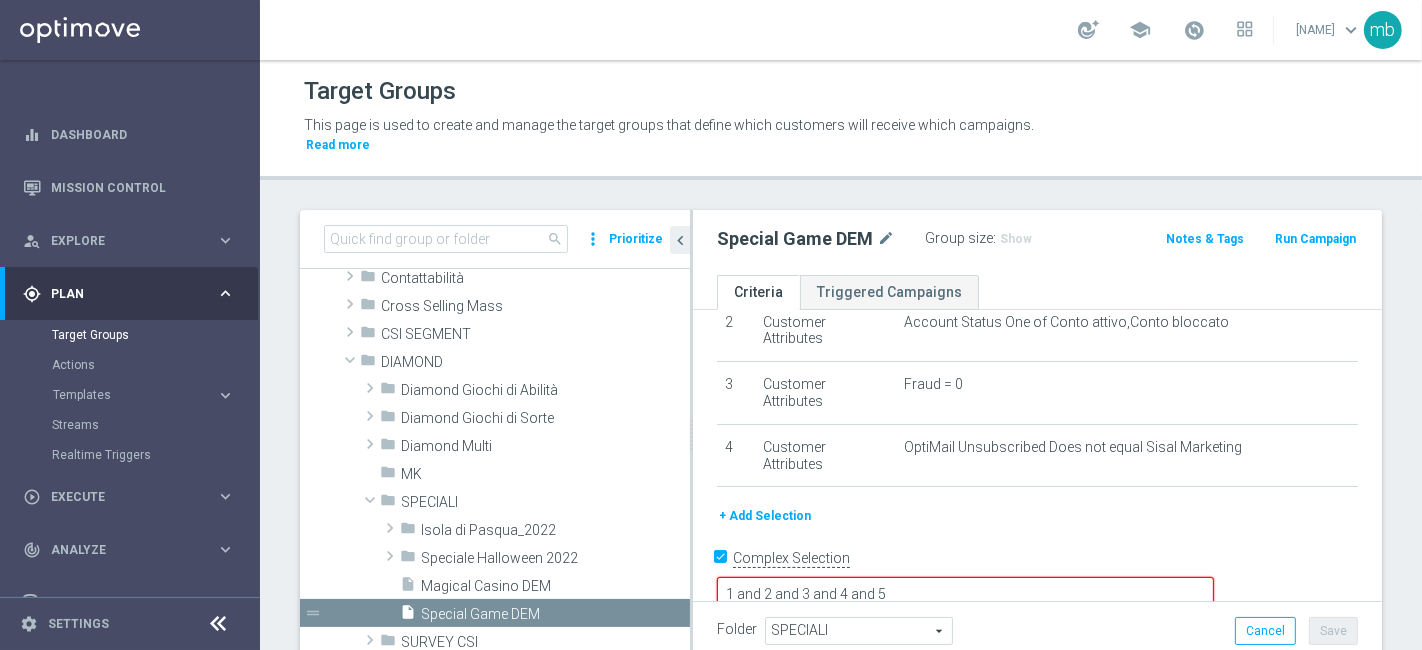 click on "+ Add Selection" 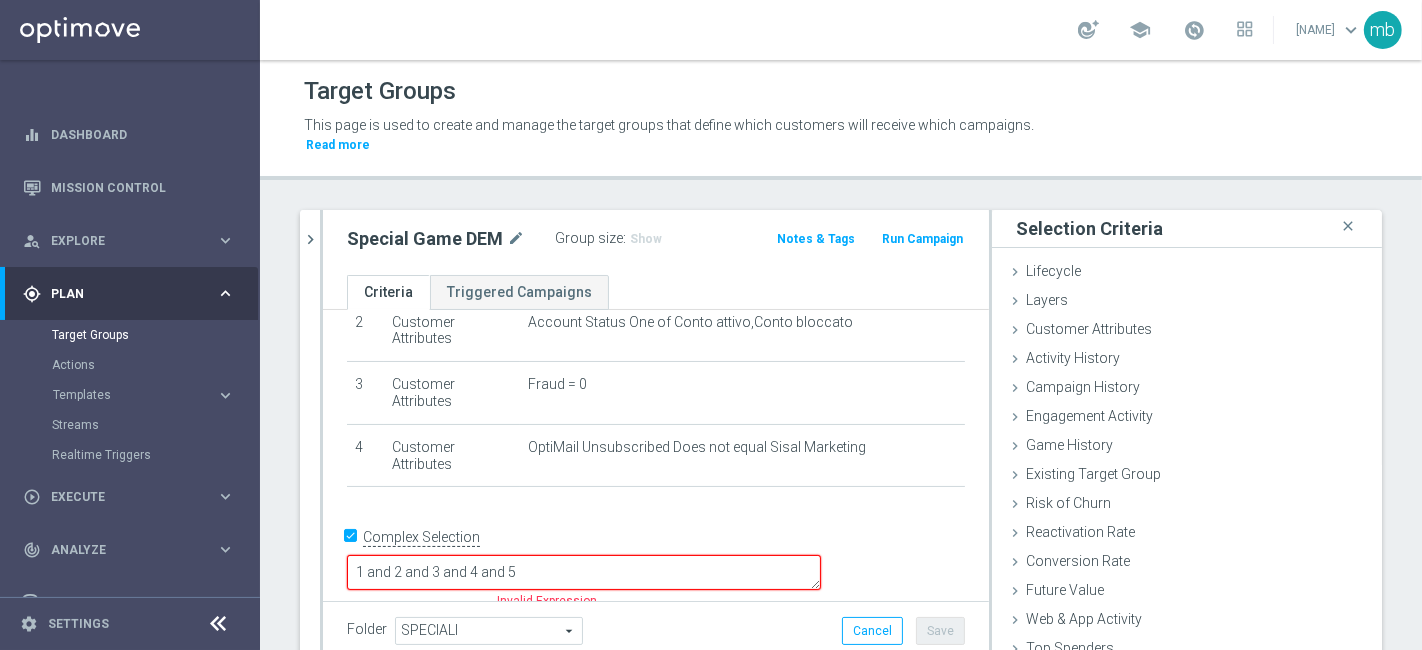 scroll, scrollTop: 123, scrollLeft: 0, axis: vertical 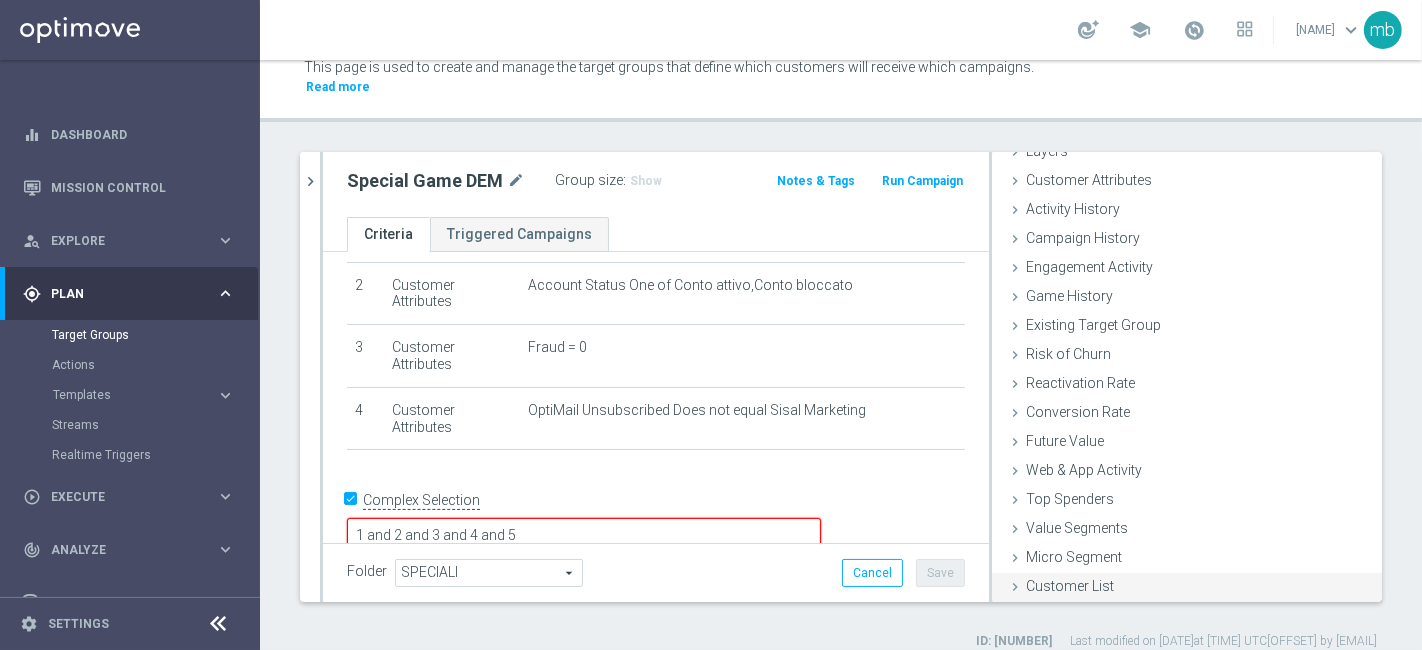 click on "Customer List" at bounding box center (1070, 586) 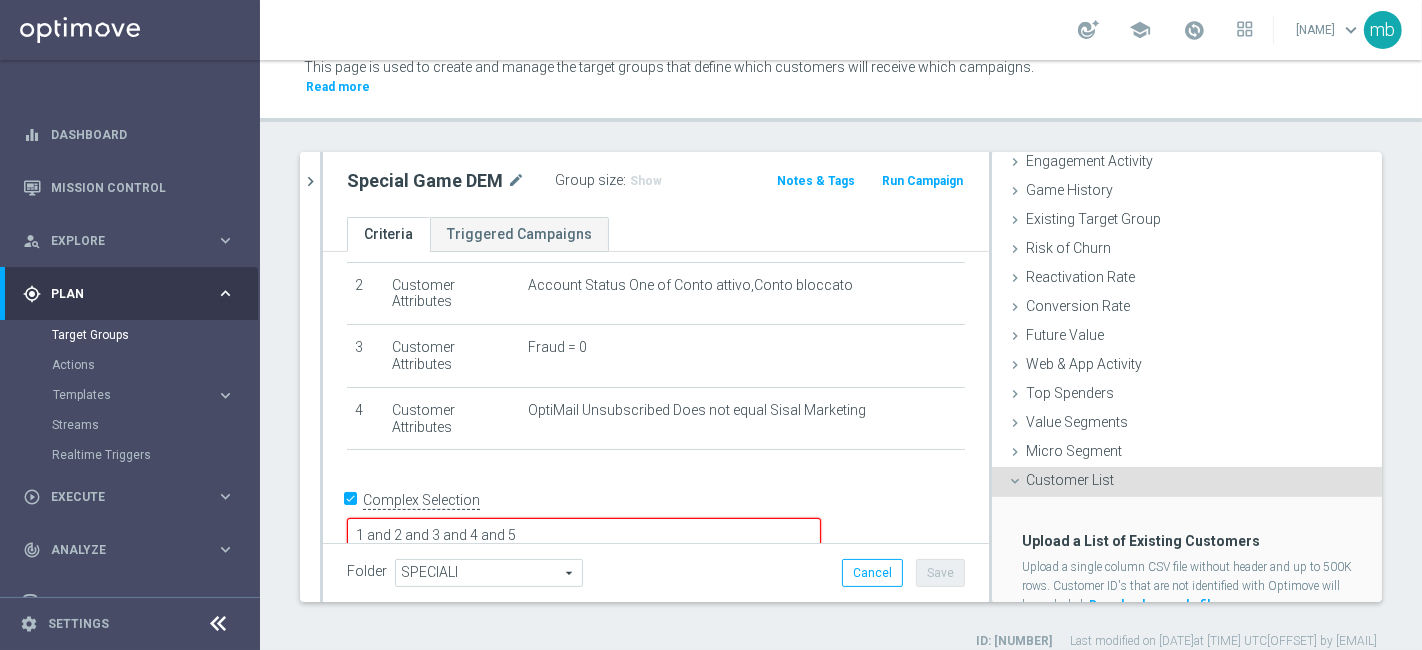 scroll, scrollTop: 271, scrollLeft: 0, axis: vertical 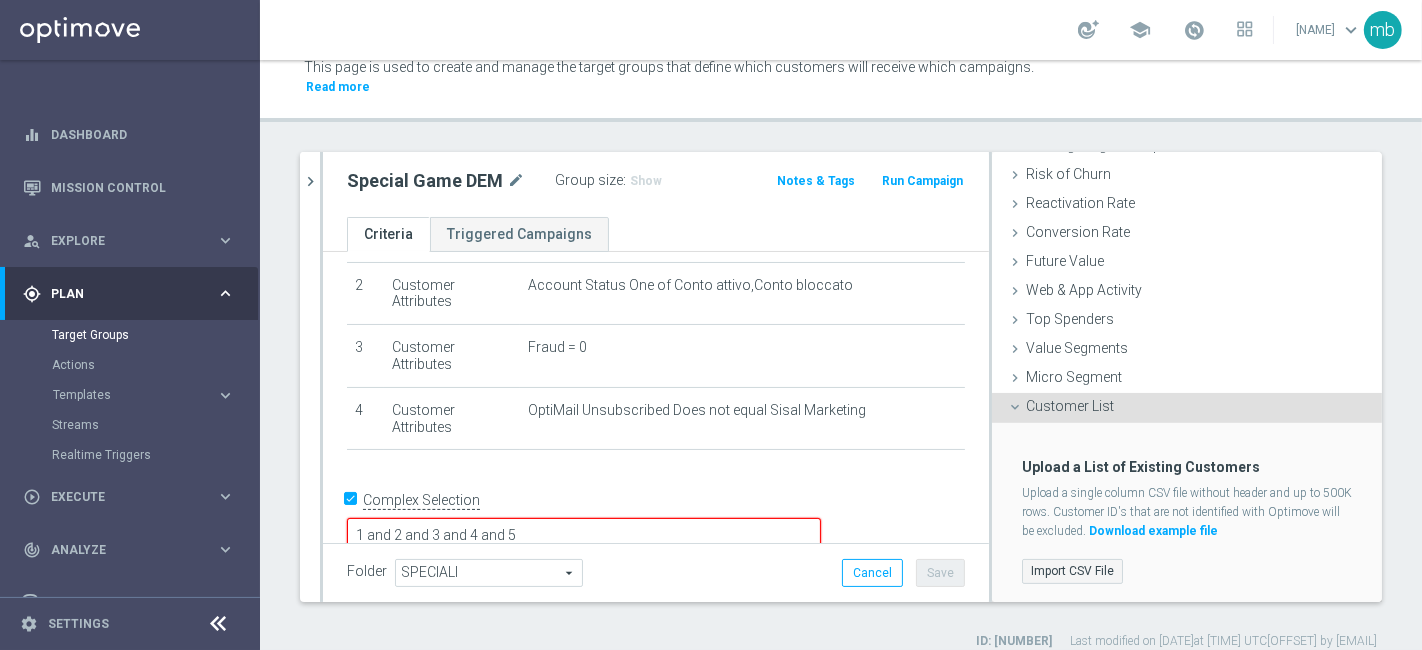 click on "Import CSV File" at bounding box center [1072, 571] 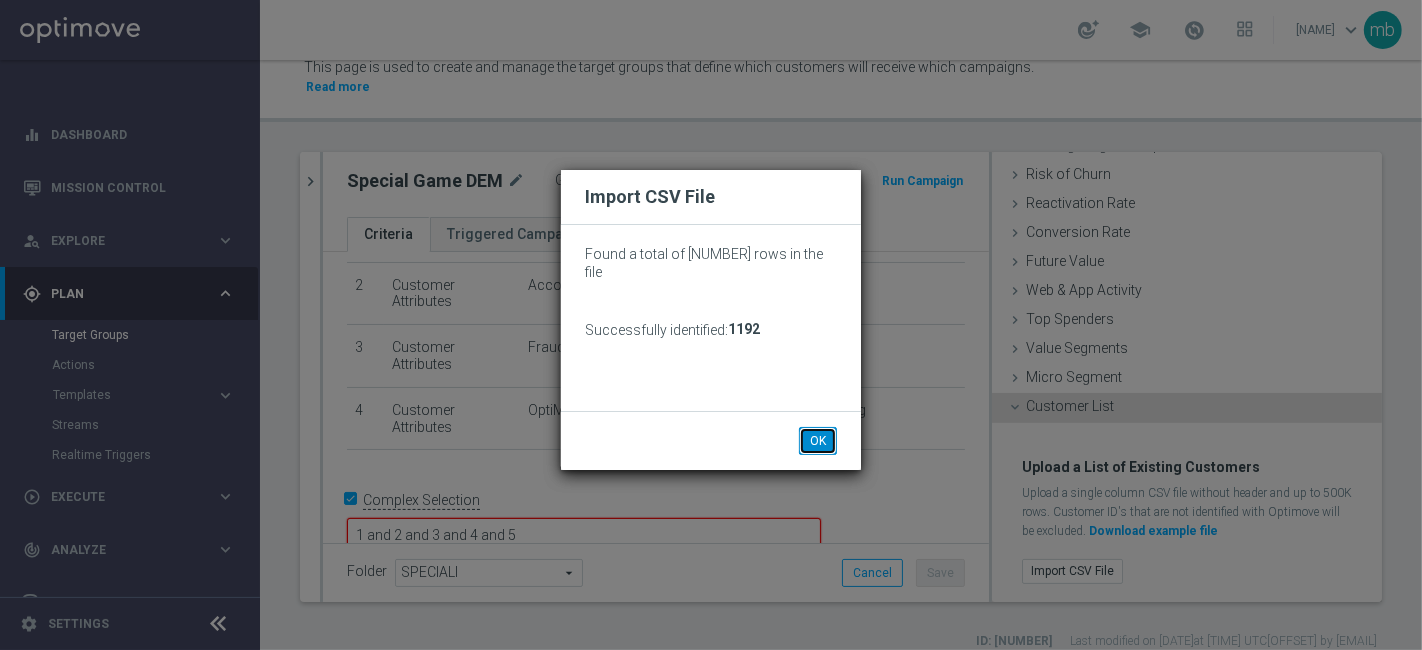 click on "OK" at bounding box center [818, 441] 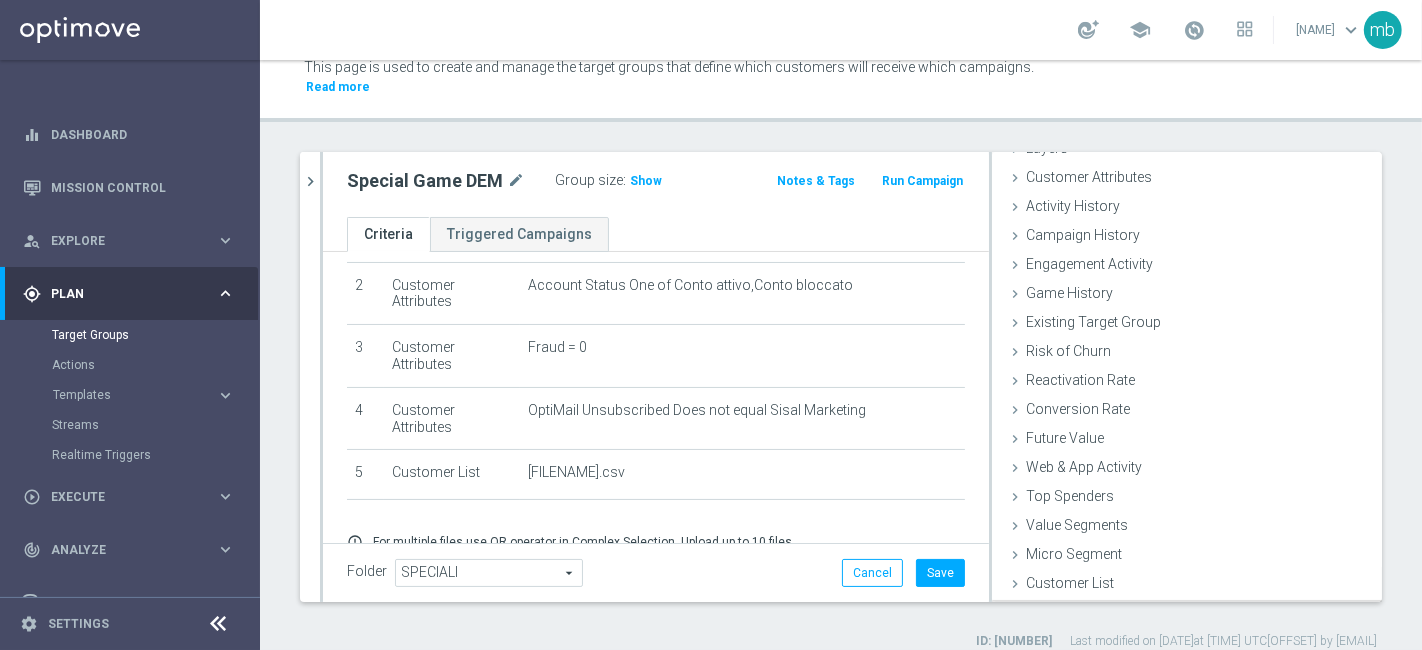 scroll, scrollTop: 91, scrollLeft: 0, axis: vertical 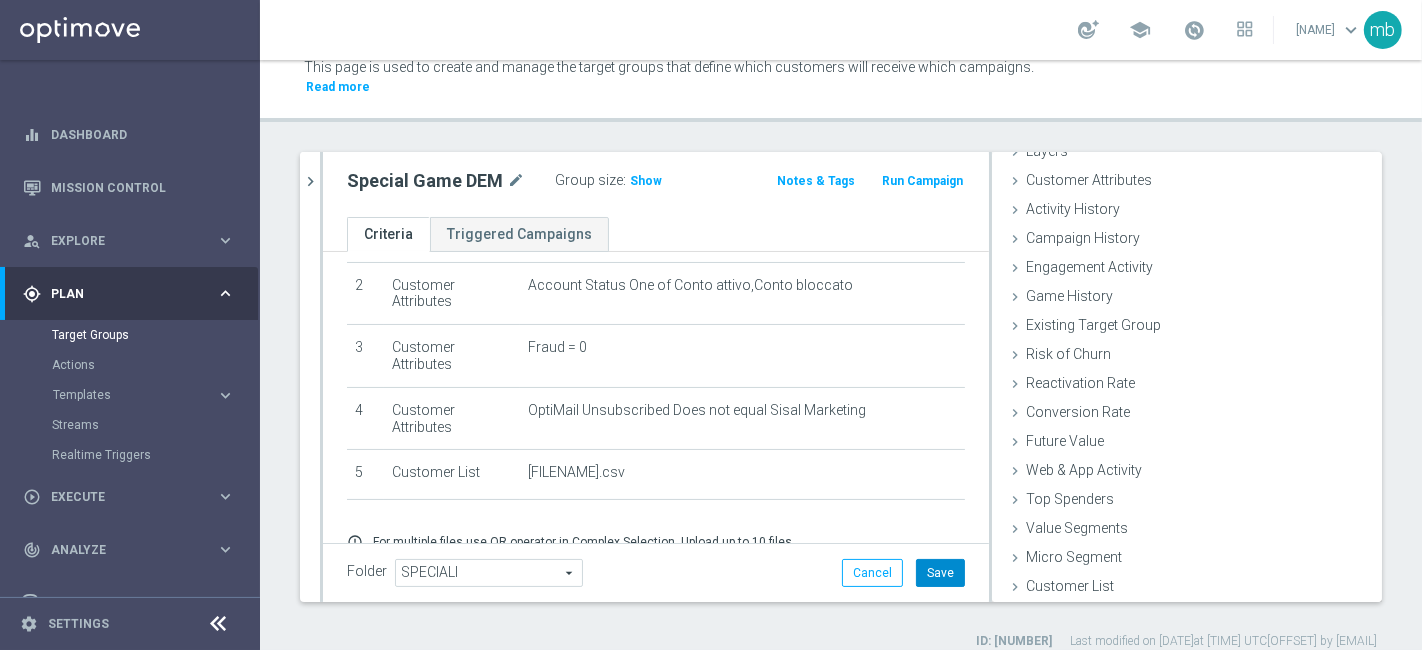 click on "Save" 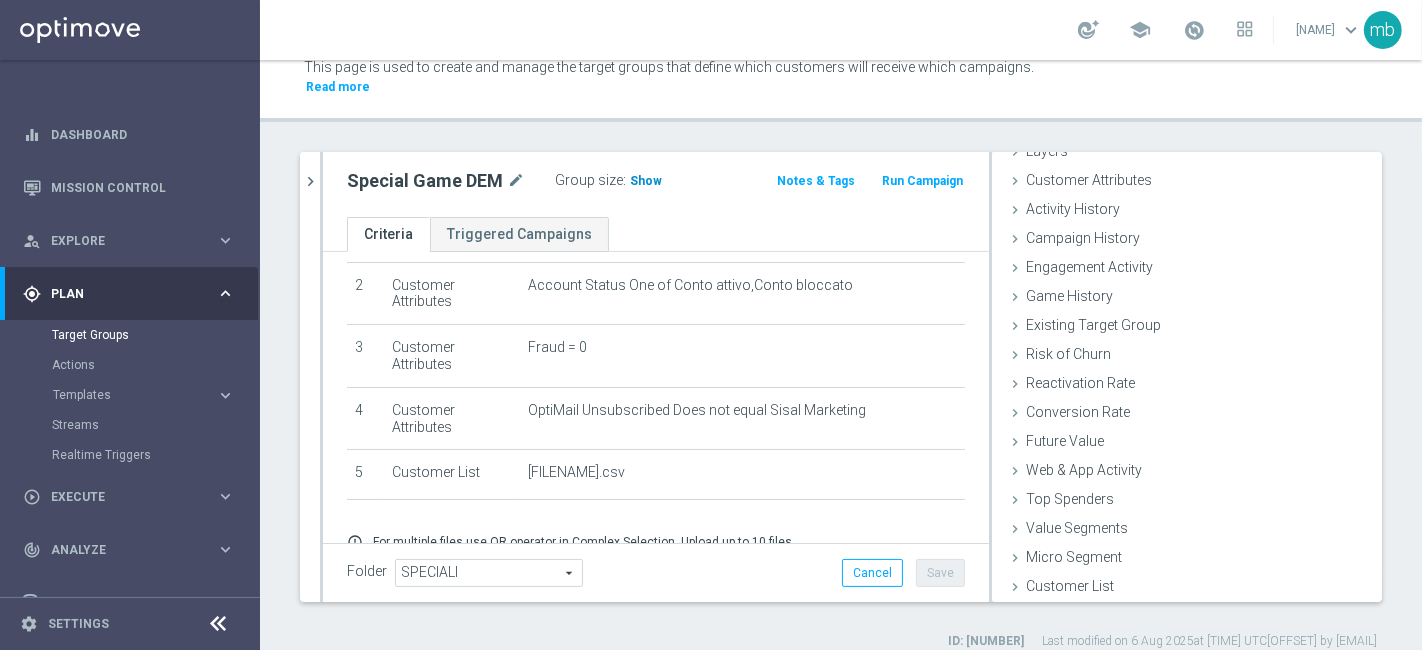 click on "Show" 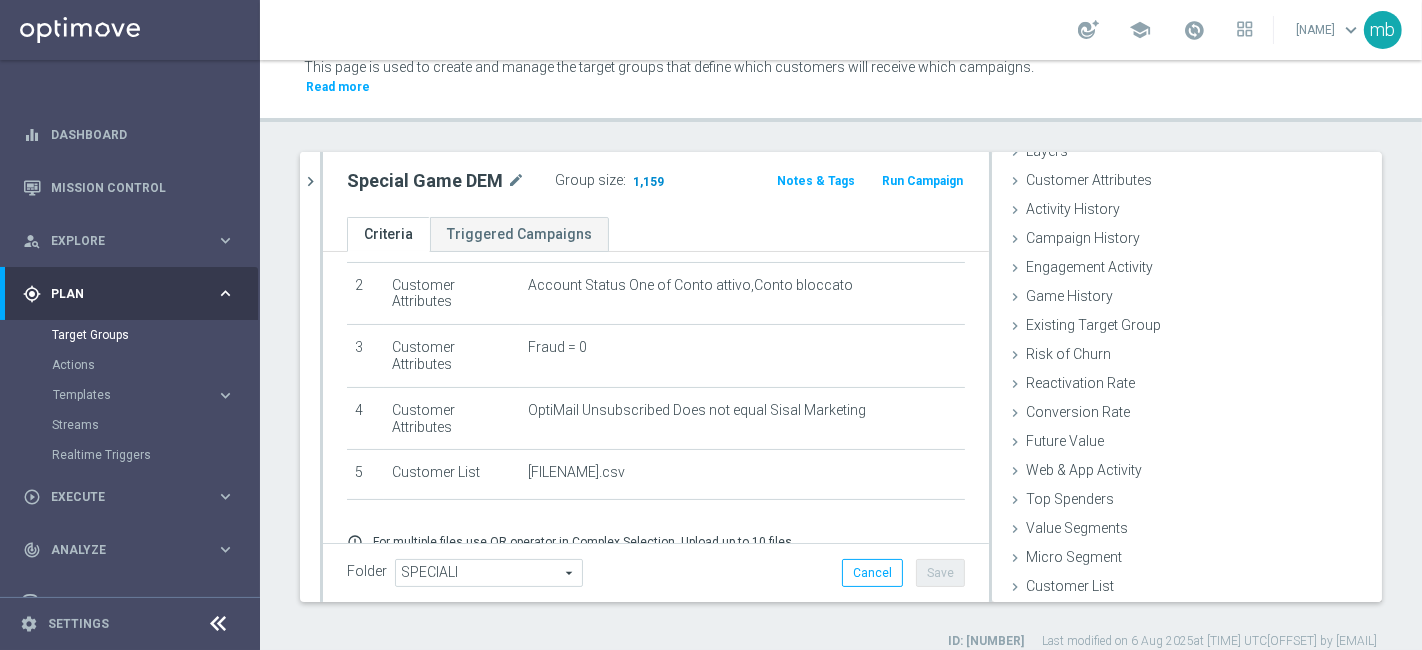 click on "1,159" 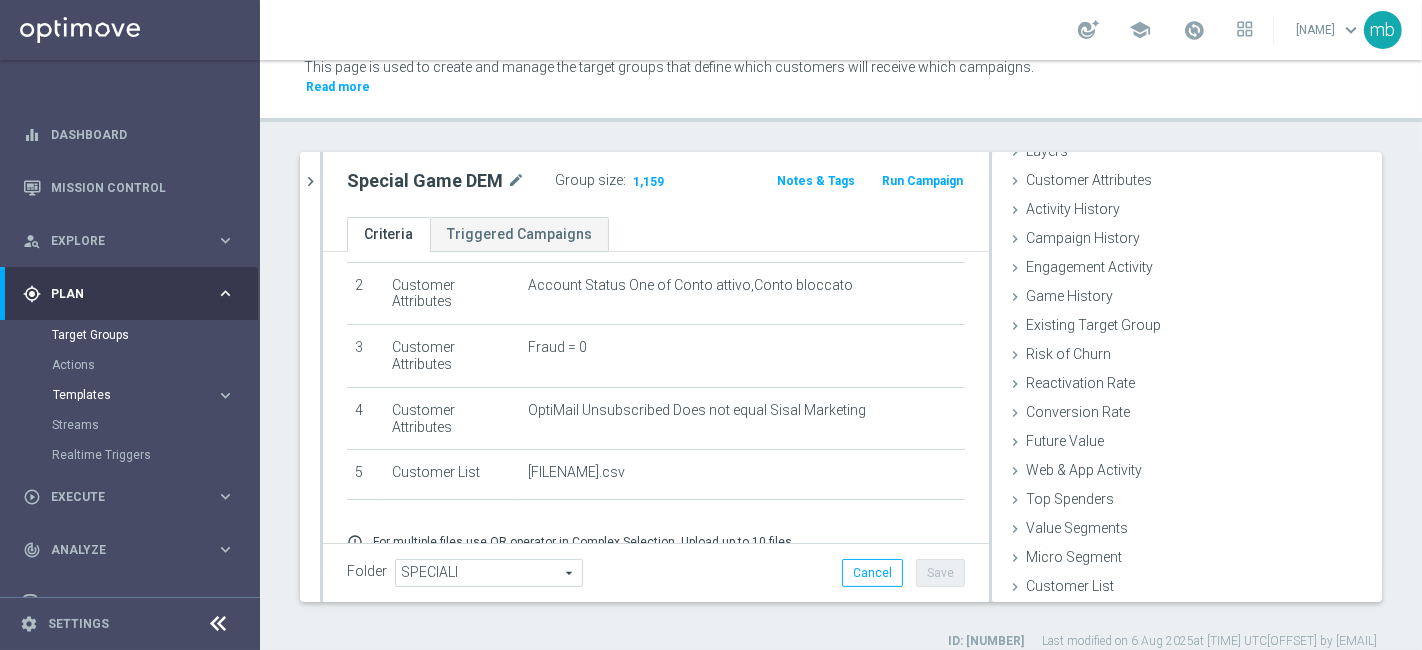 click on "Templates" at bounding box center [134, 395] 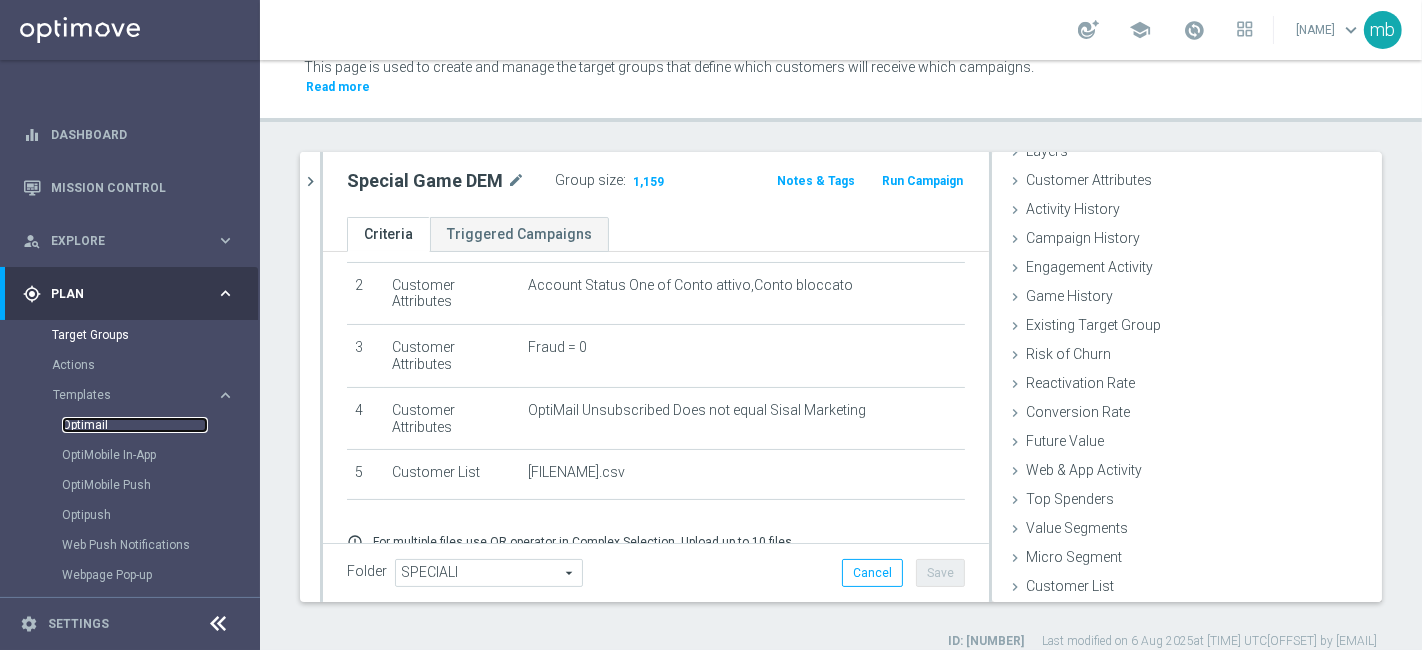 click on "Optimail" at bounding box center (135, 425) 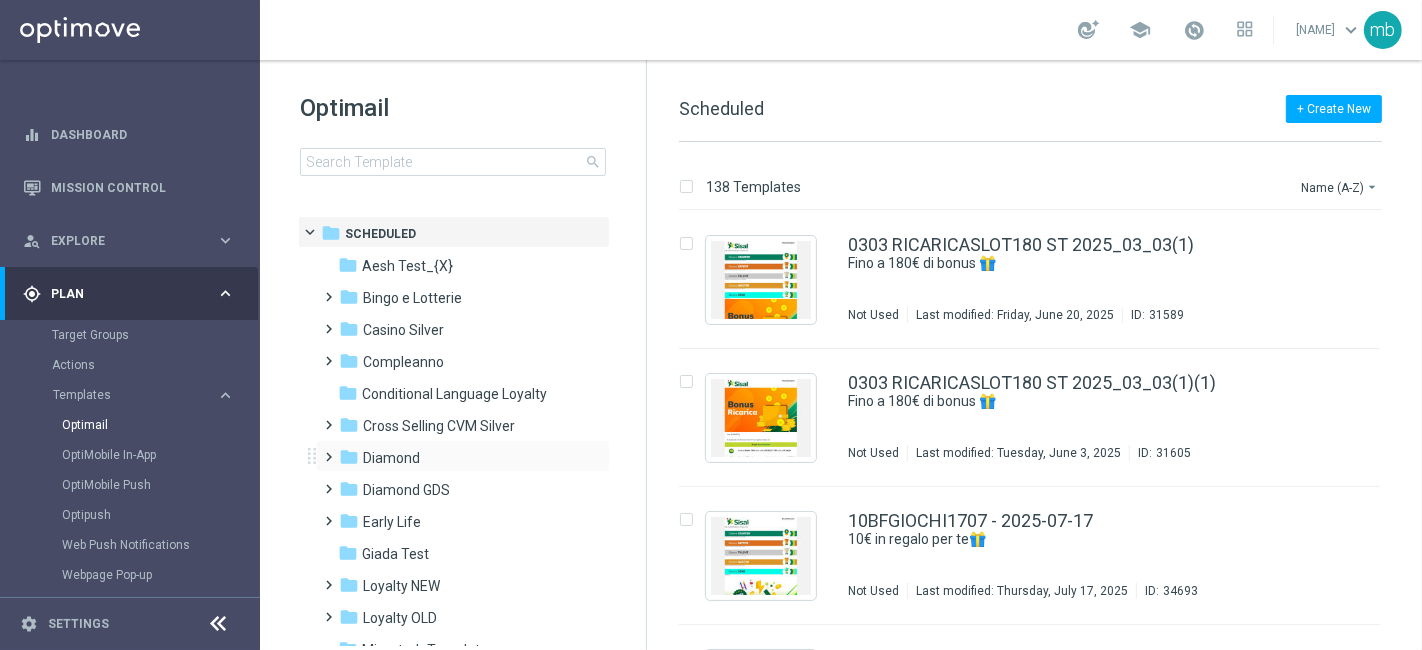 click at bounding box center (325, 448) 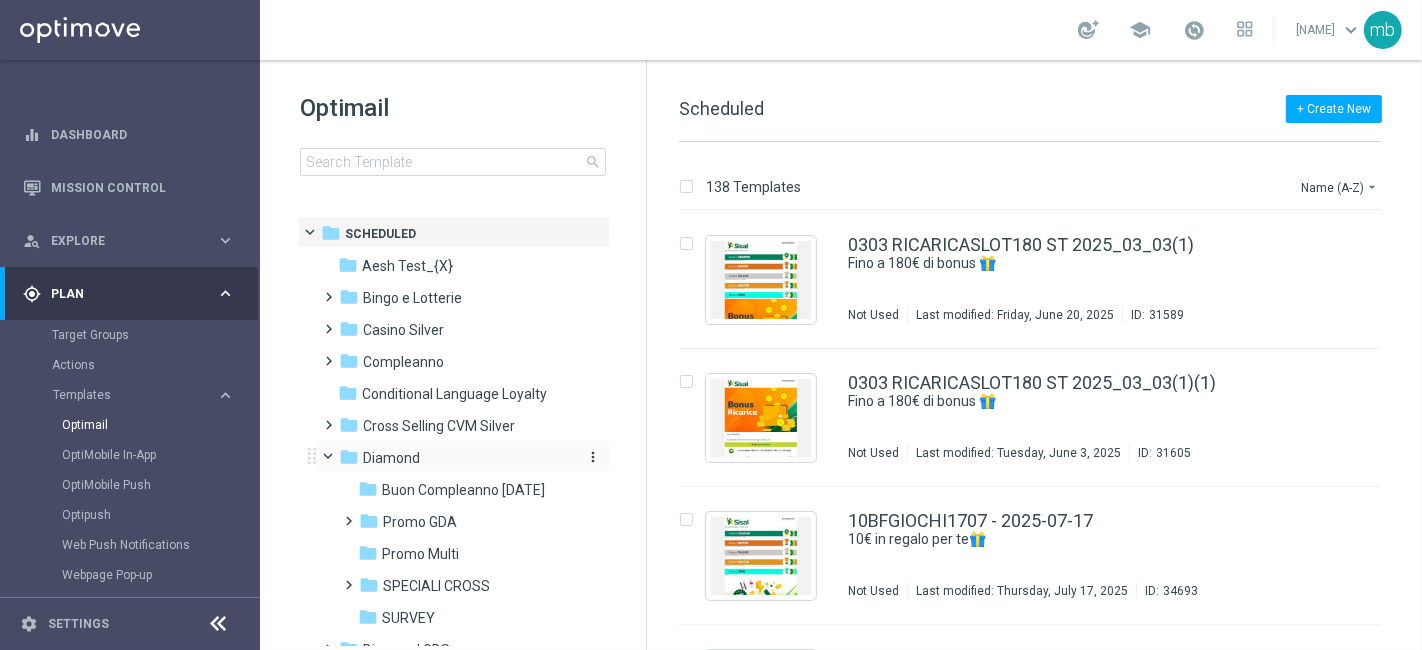 scroll, scrollTop: 111, scrollLeft: 0, axis: vertical 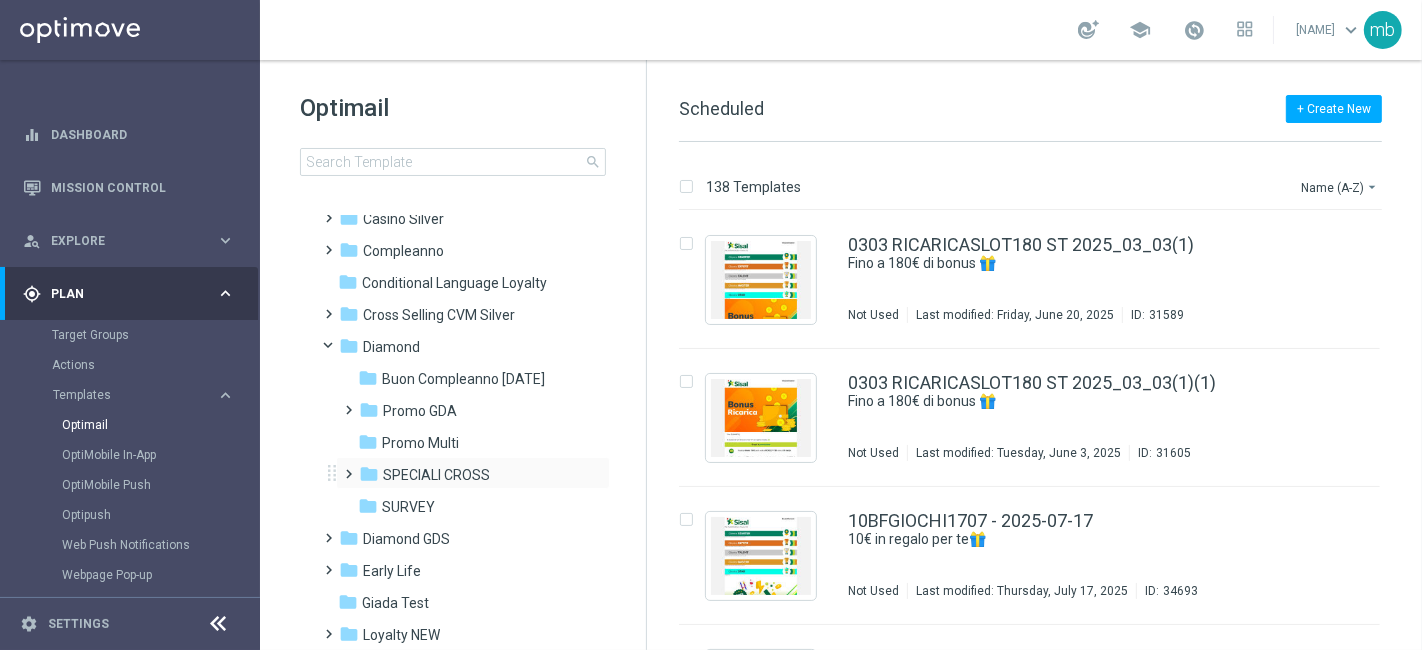 click at bounding box center (345, 465) 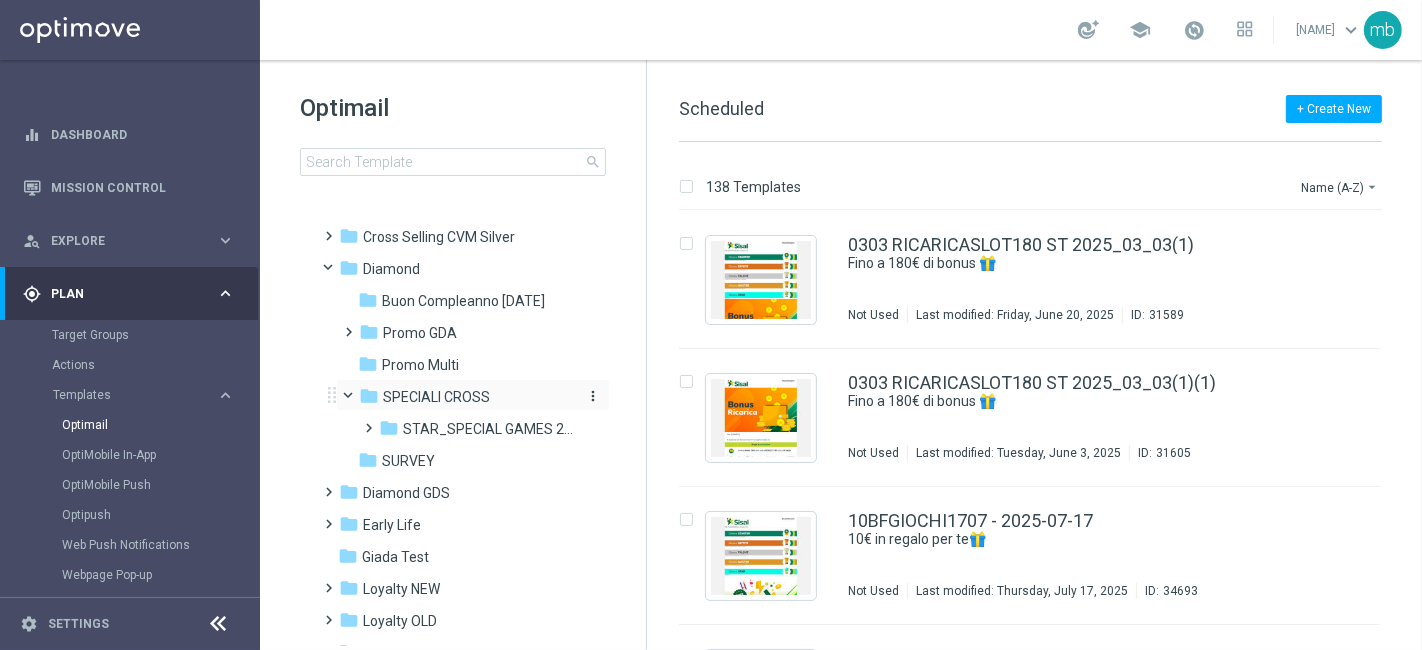 scroll, scrollTop: 222, scrollLeft: 0, axis: vertical 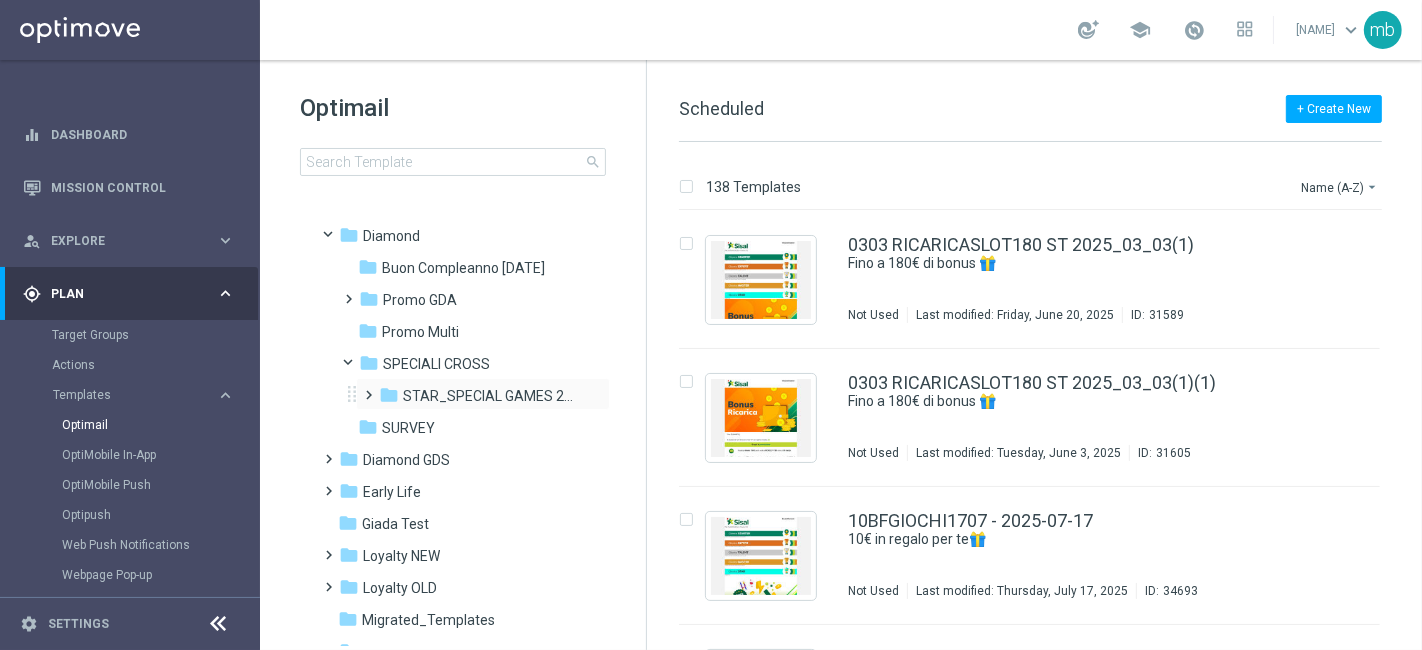 click at bounding box center (365, 386) 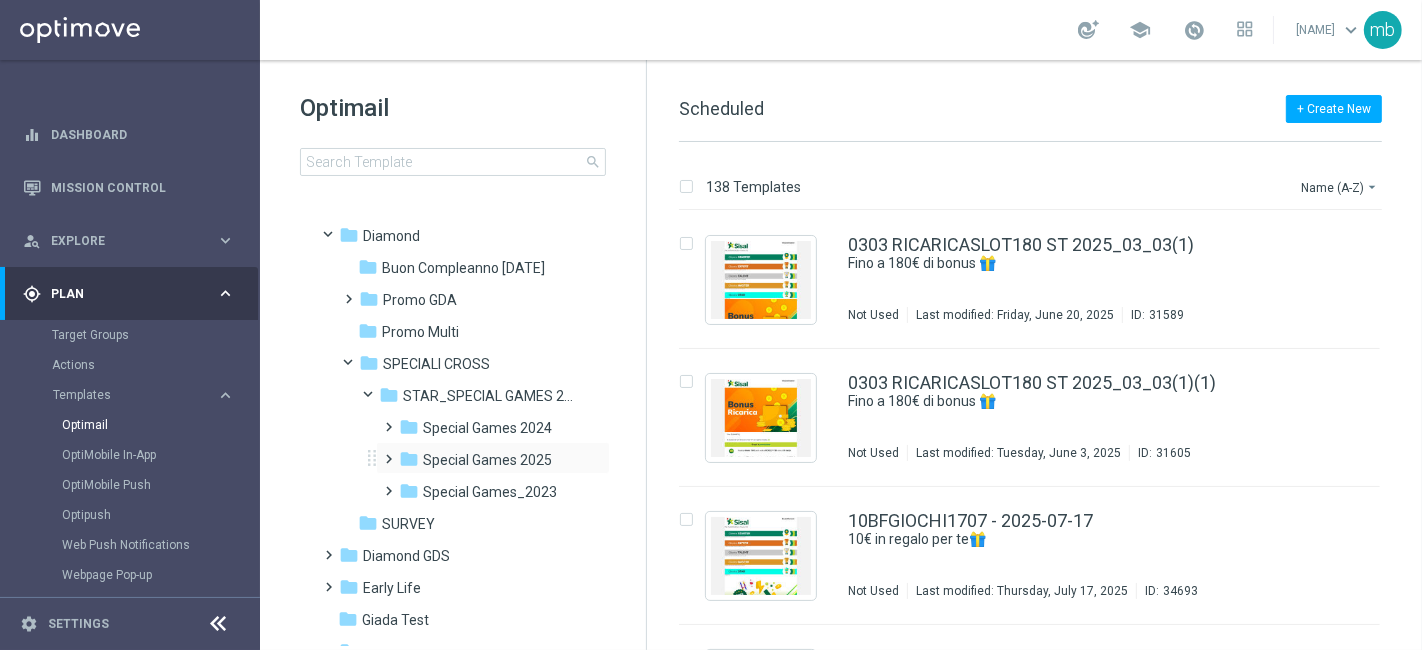 click at bounding box center (385, 450) 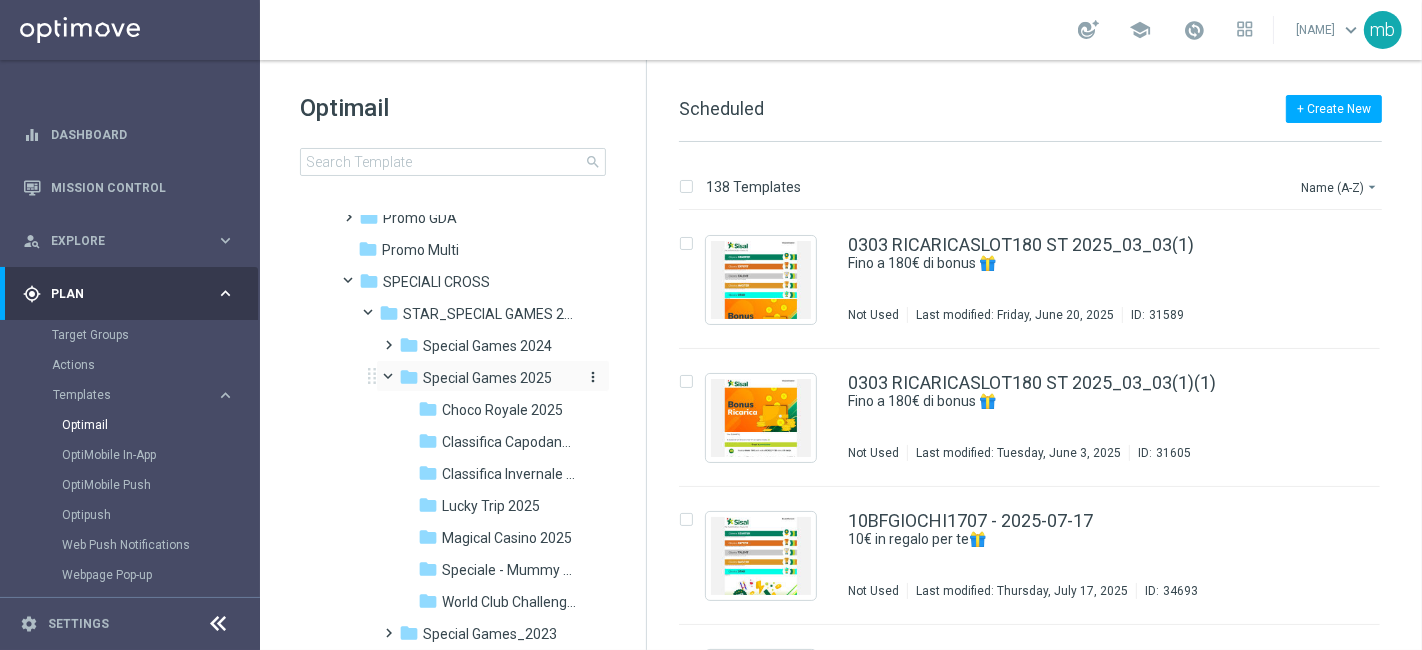 scroll, scrollTop: 333, scrollLeft: 0, axis: vertical 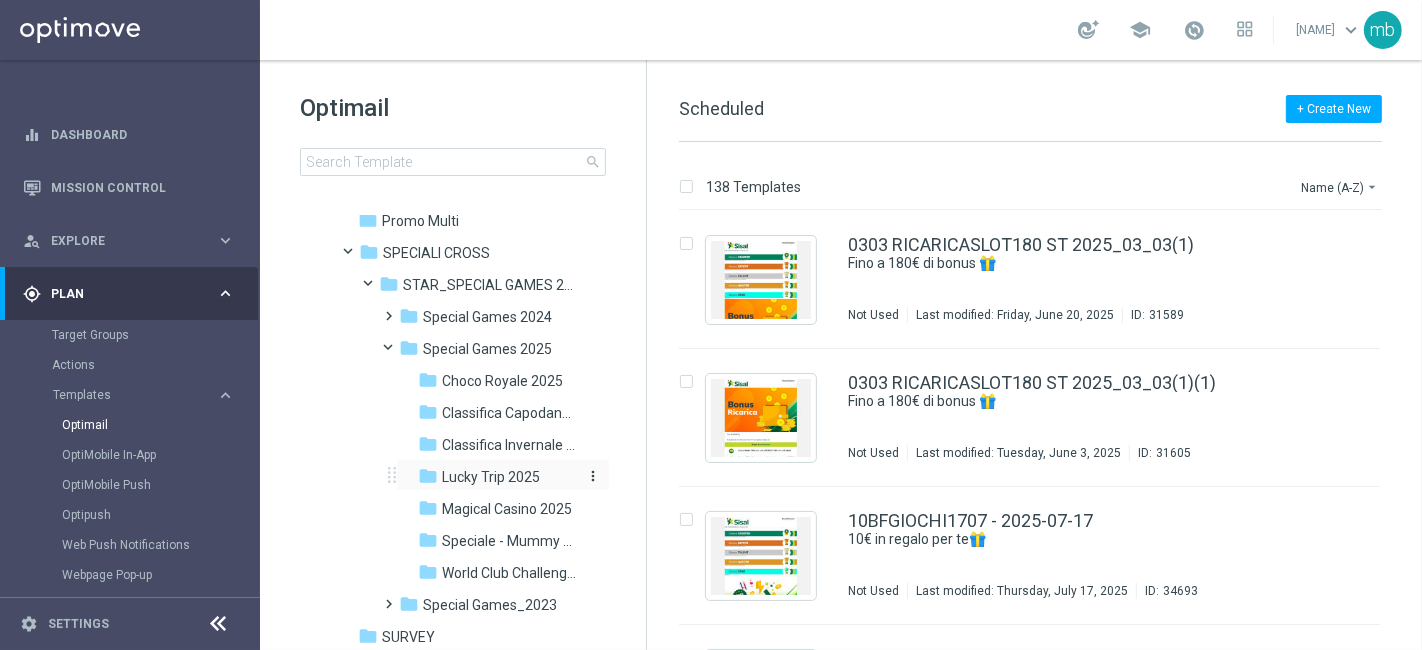 click on "Lucky Trip 2025" at bounding box center [491, 477] 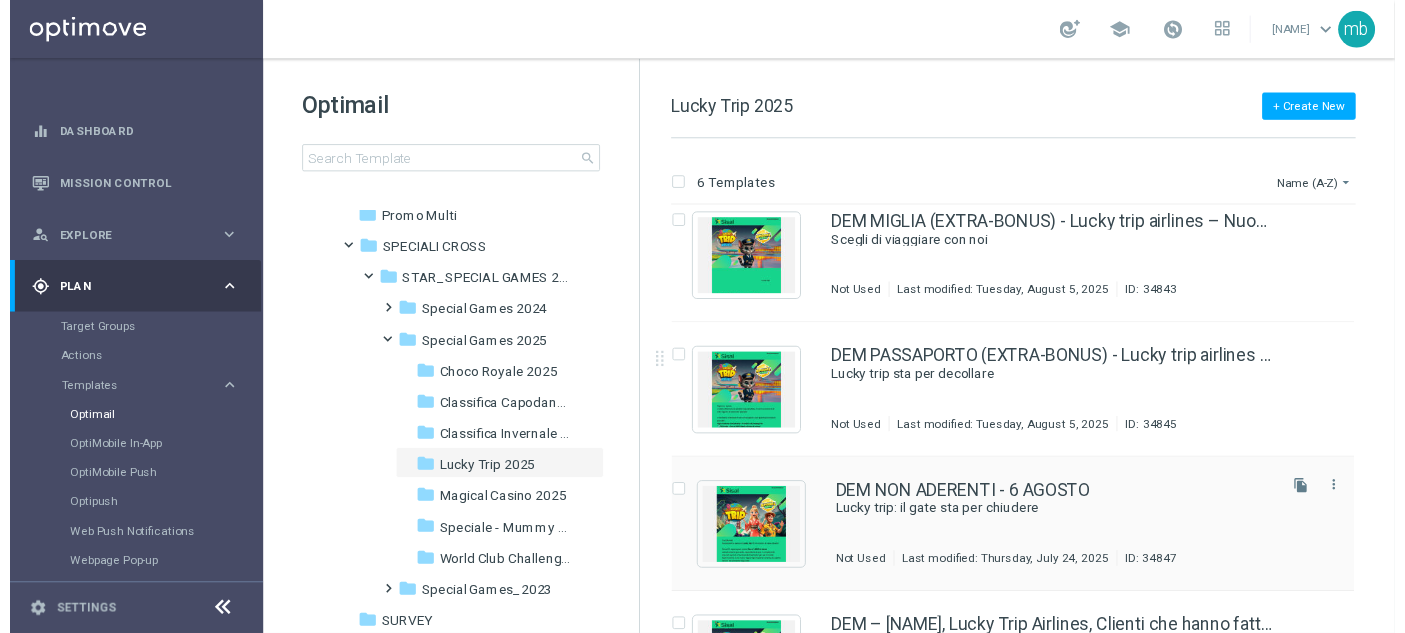 scroll, scrollTop: 0, scrollLeft: 0, axis: both 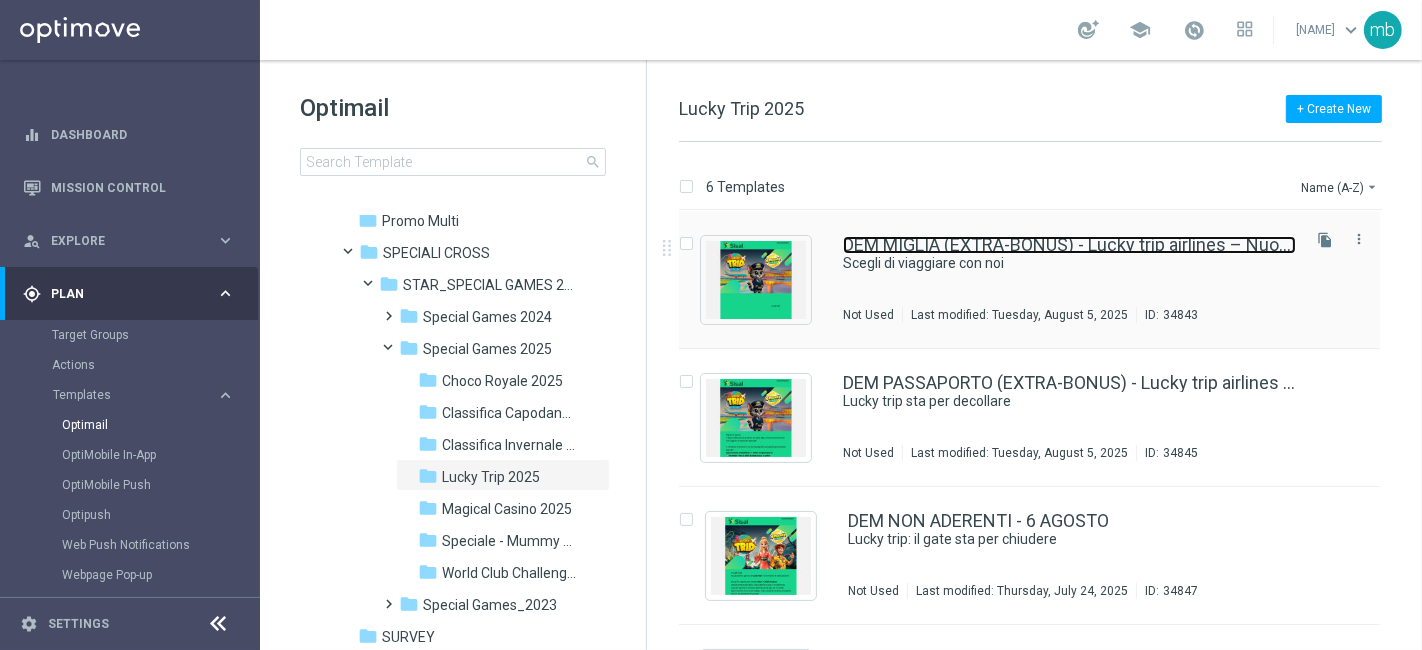 click on "DEM MIGLIA (EXTRA-BONUS) - Lucky trip airlines – Nuovi aderenti" at bounding box center [1069, 245] 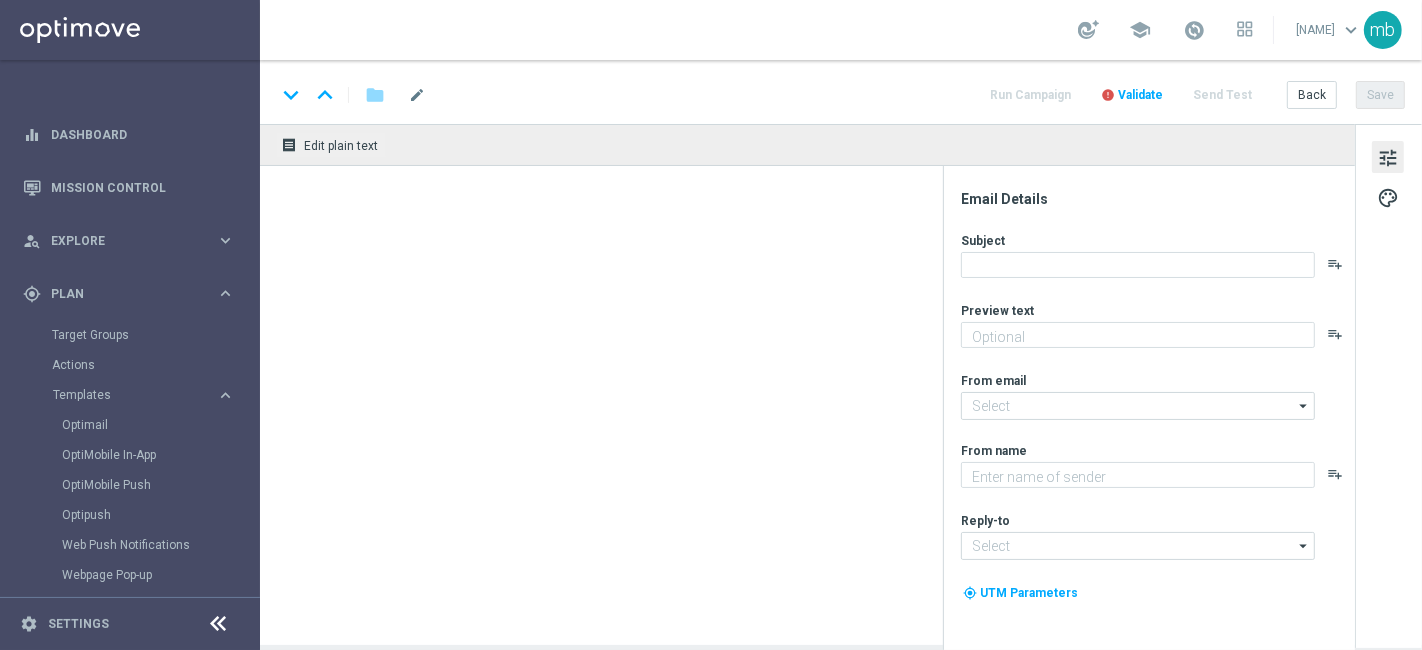 type on "La Lucky trip ti premia" 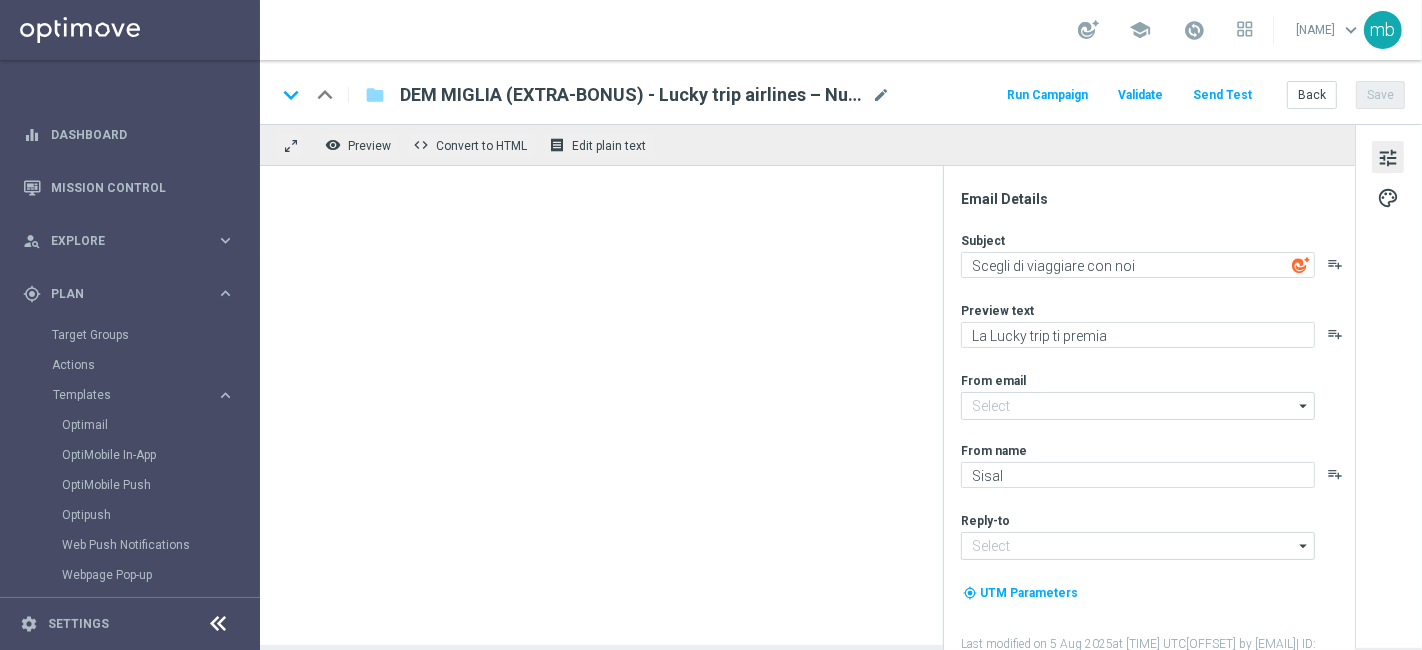 type on "[EMAIL]" 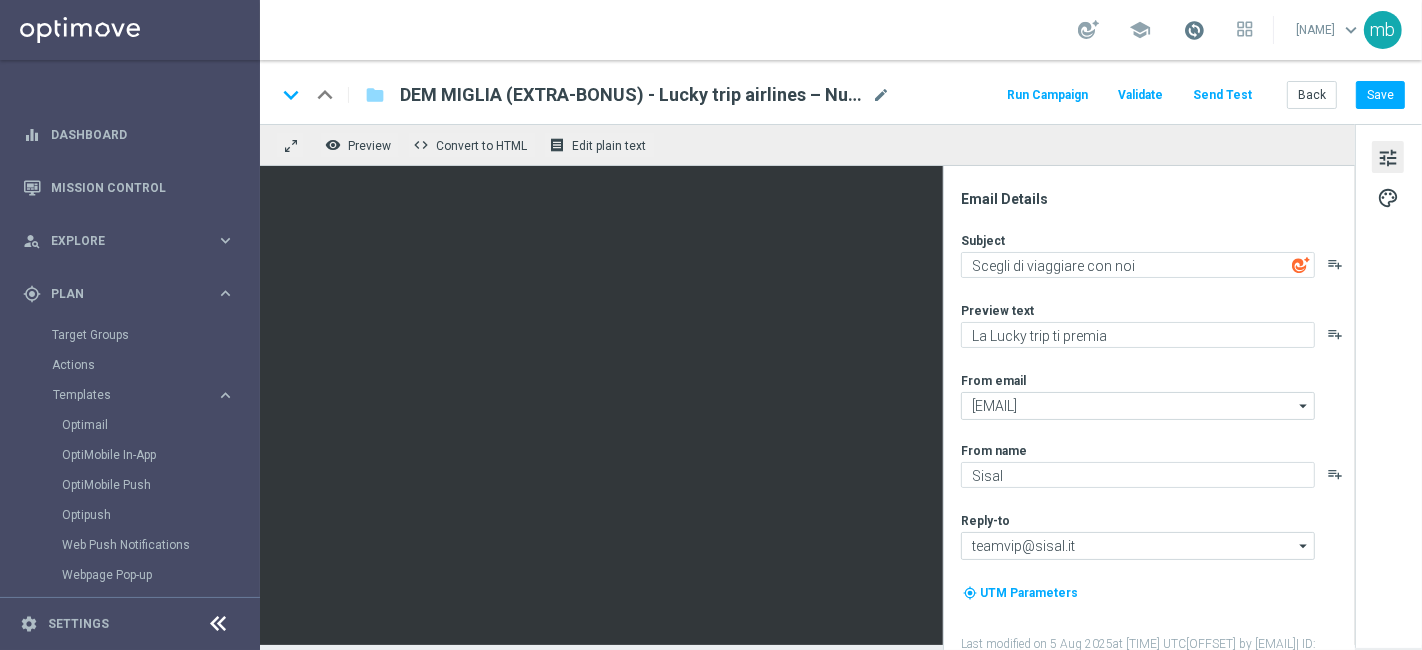 click at bounding box center [1194, 30] 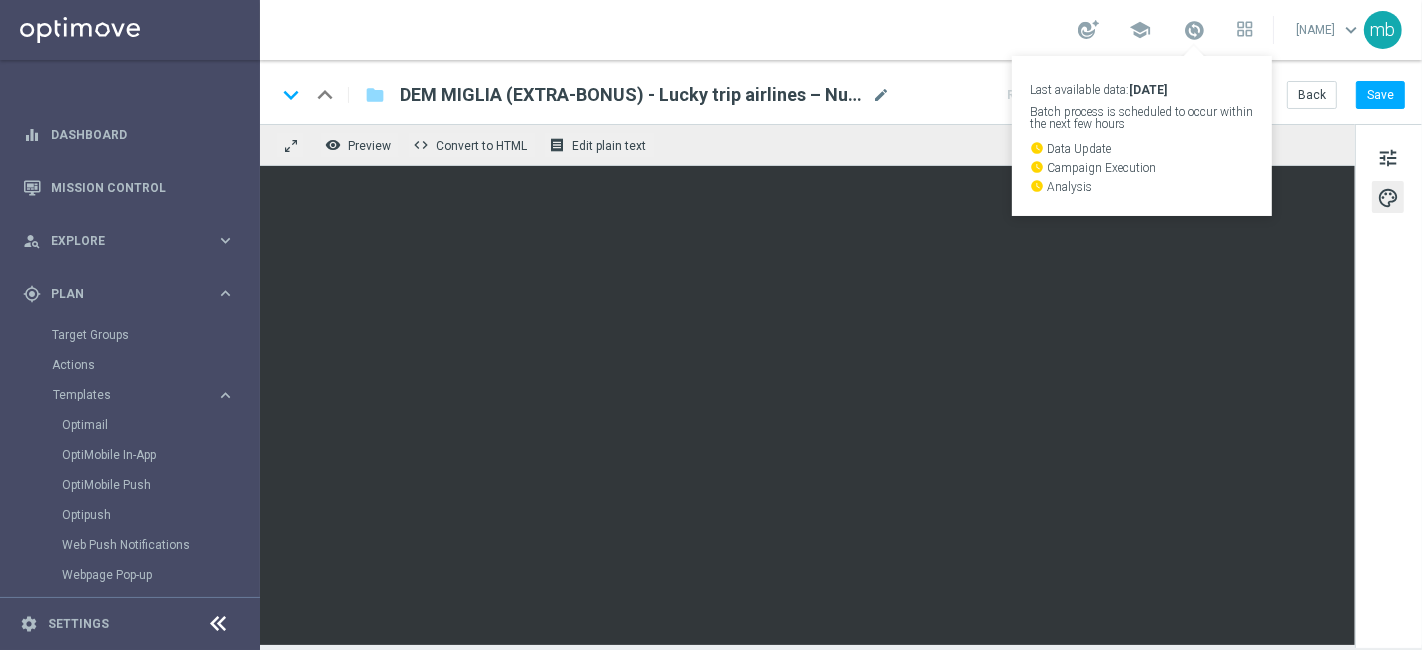 click on "school
Last available data:
[DATE]
Batch process is scheduled to occur within the next few hours
watch_later
Campaign Execution
watch_later
Analysis
[NAME] keyboard_arrow_down
mb" at bounding box center (841, 30) 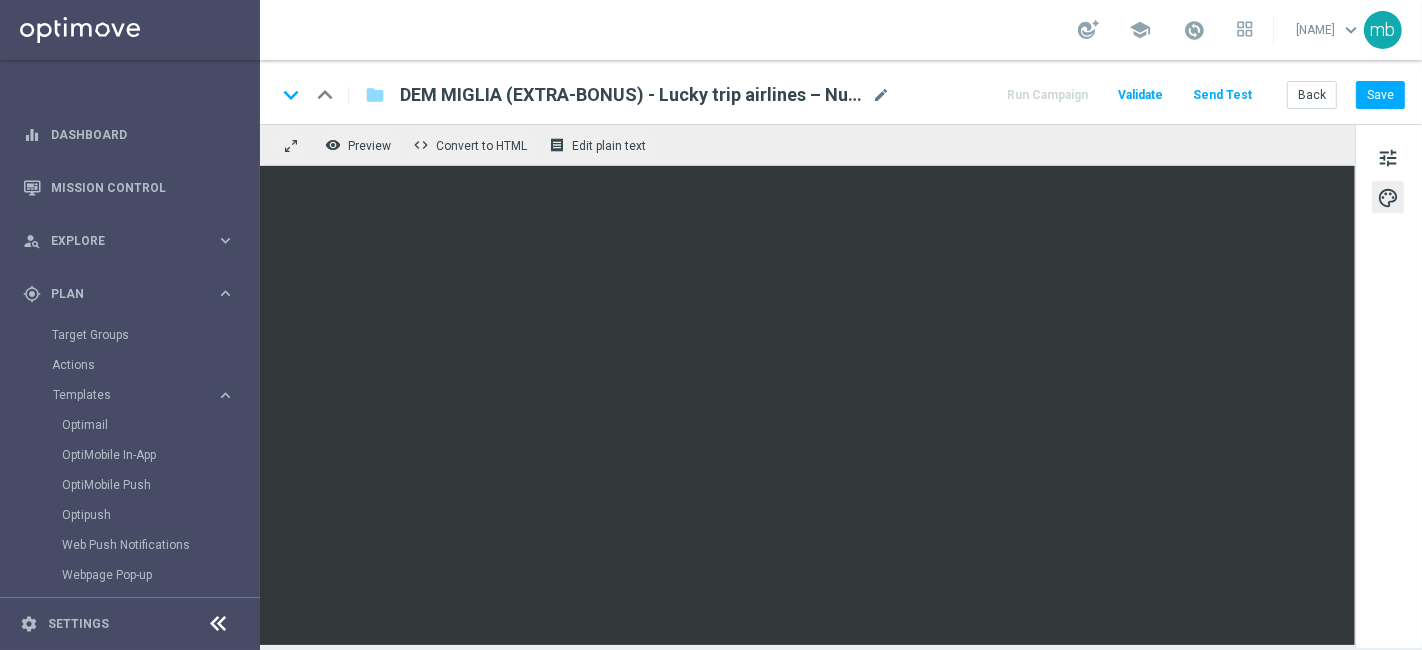 click on "Run Campaign
Validate
Send Test
Back
Save" 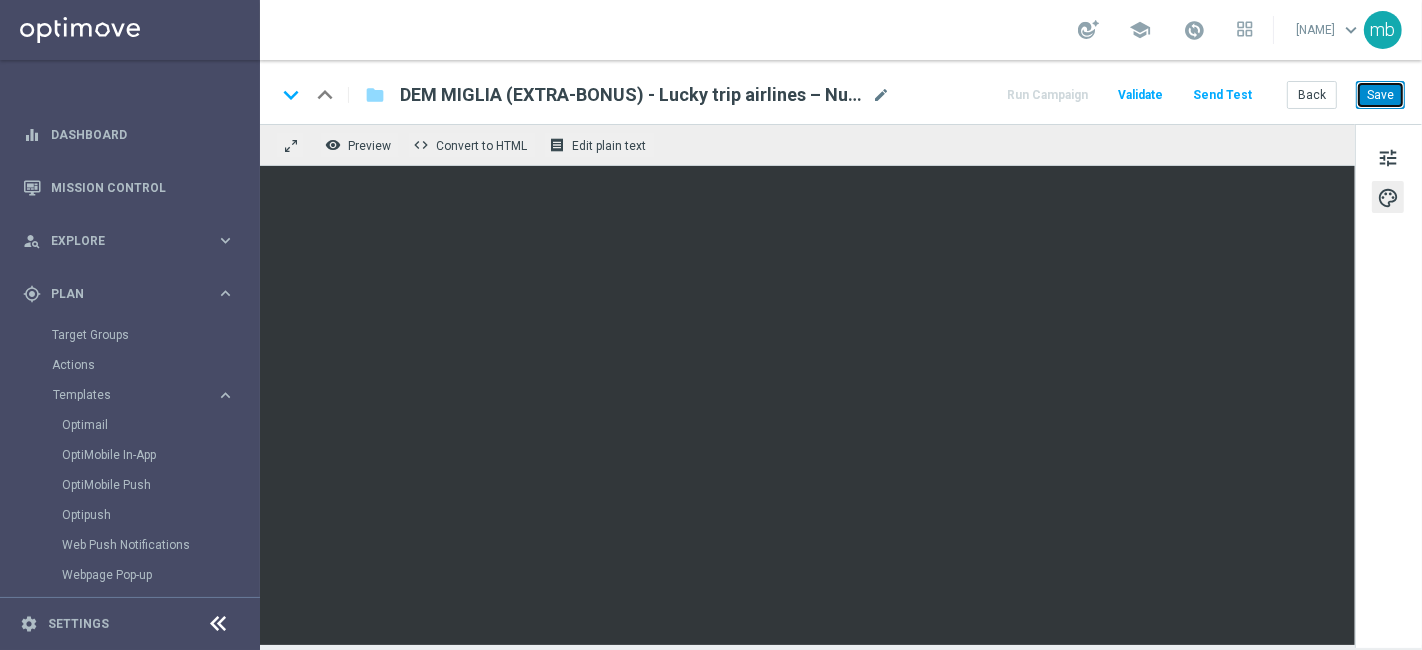 click on "Save" at bounding box center (1380, 95) 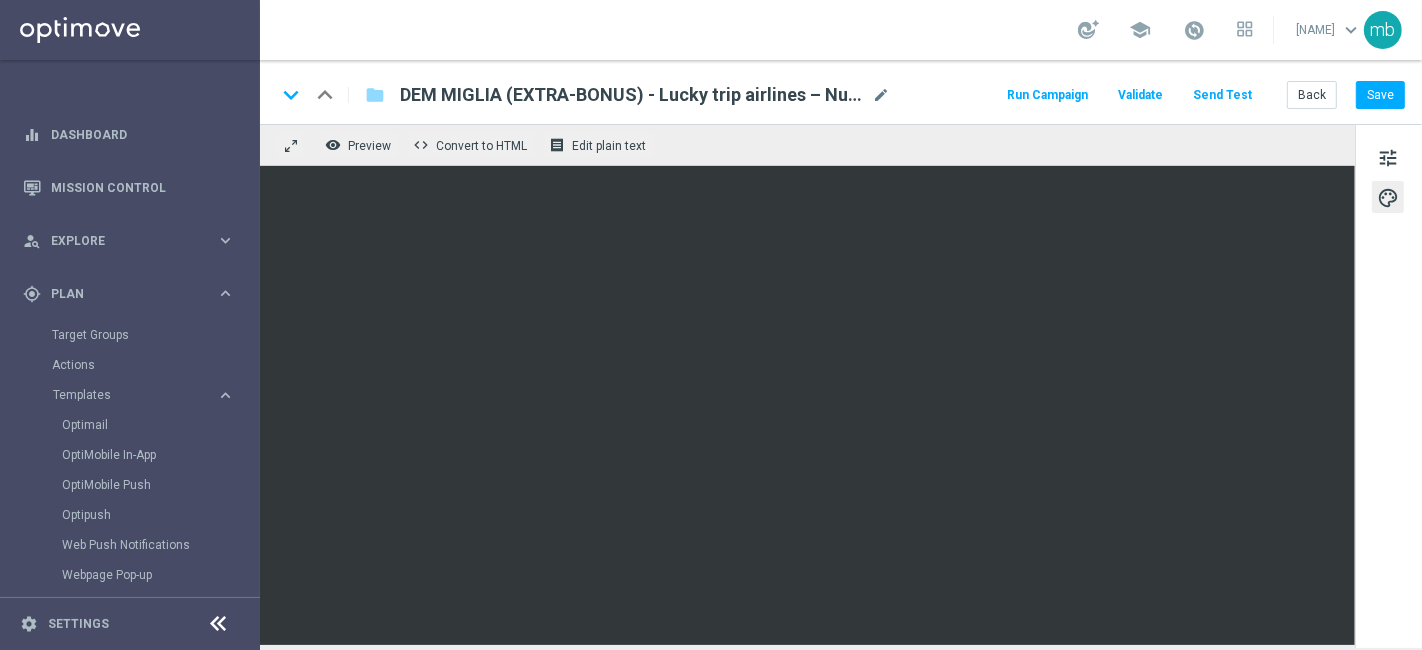 click on "Run Campaign" 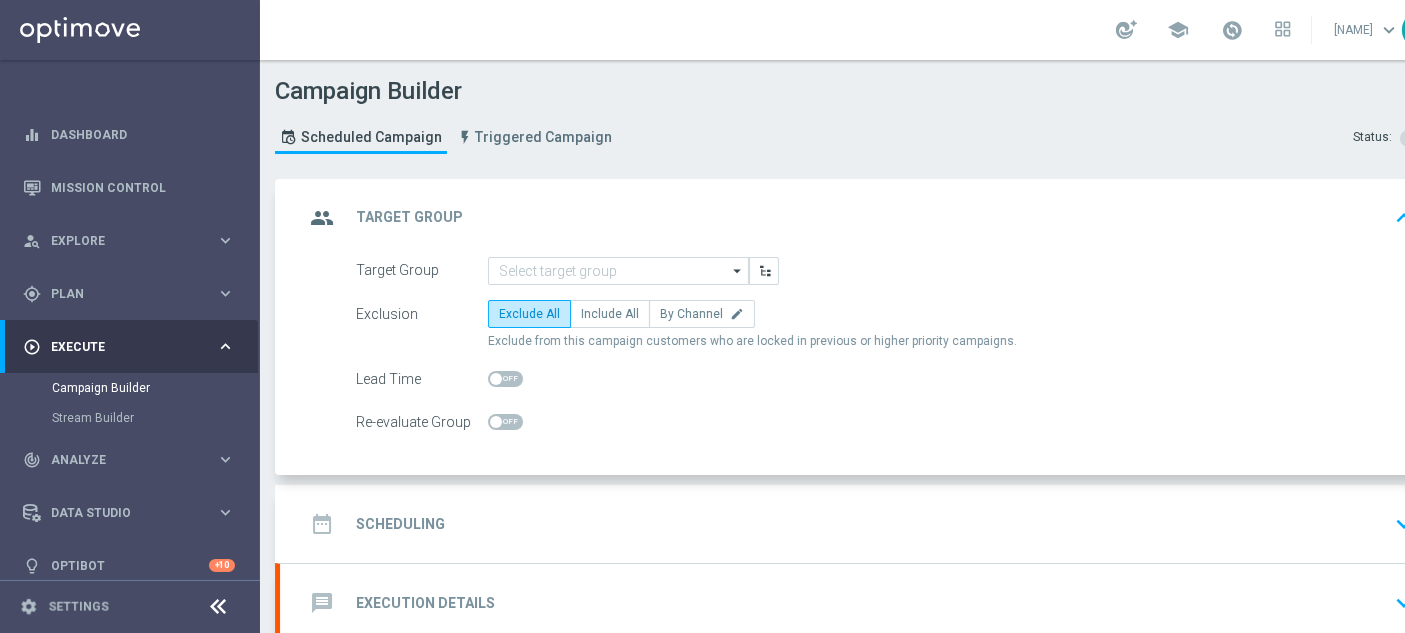 click on "arrow_drop_down" 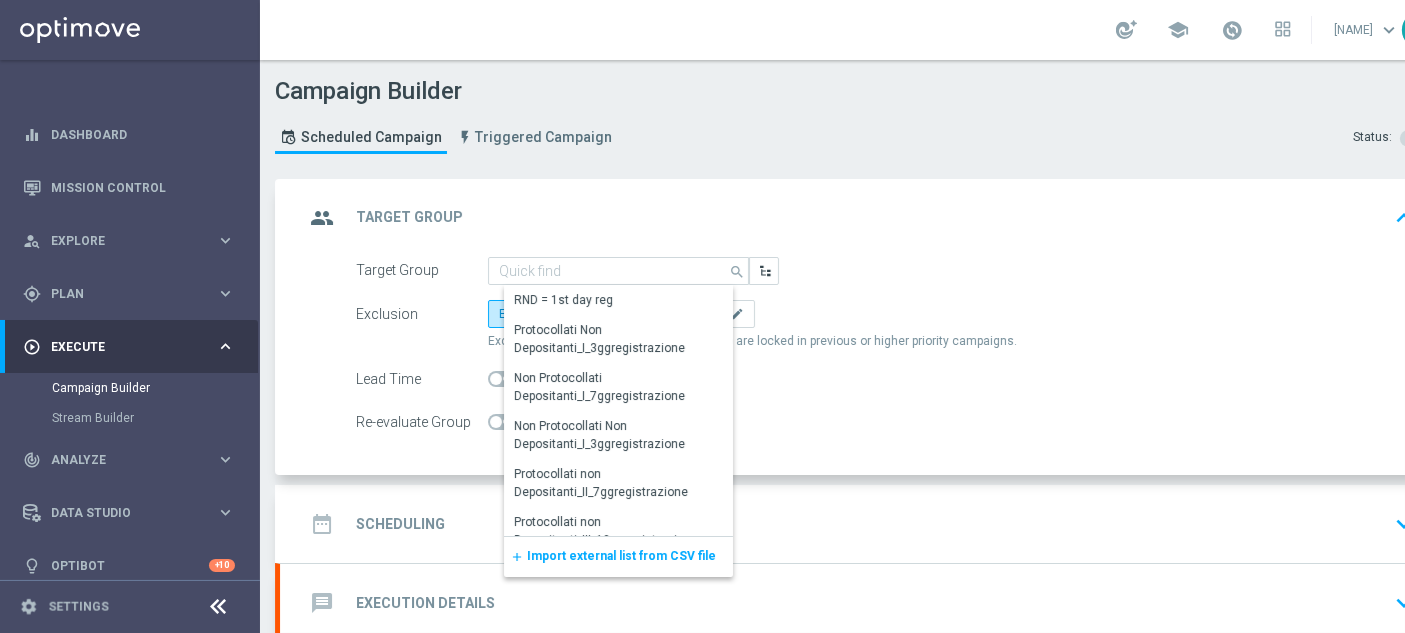 click on "Import external list from CSV file" 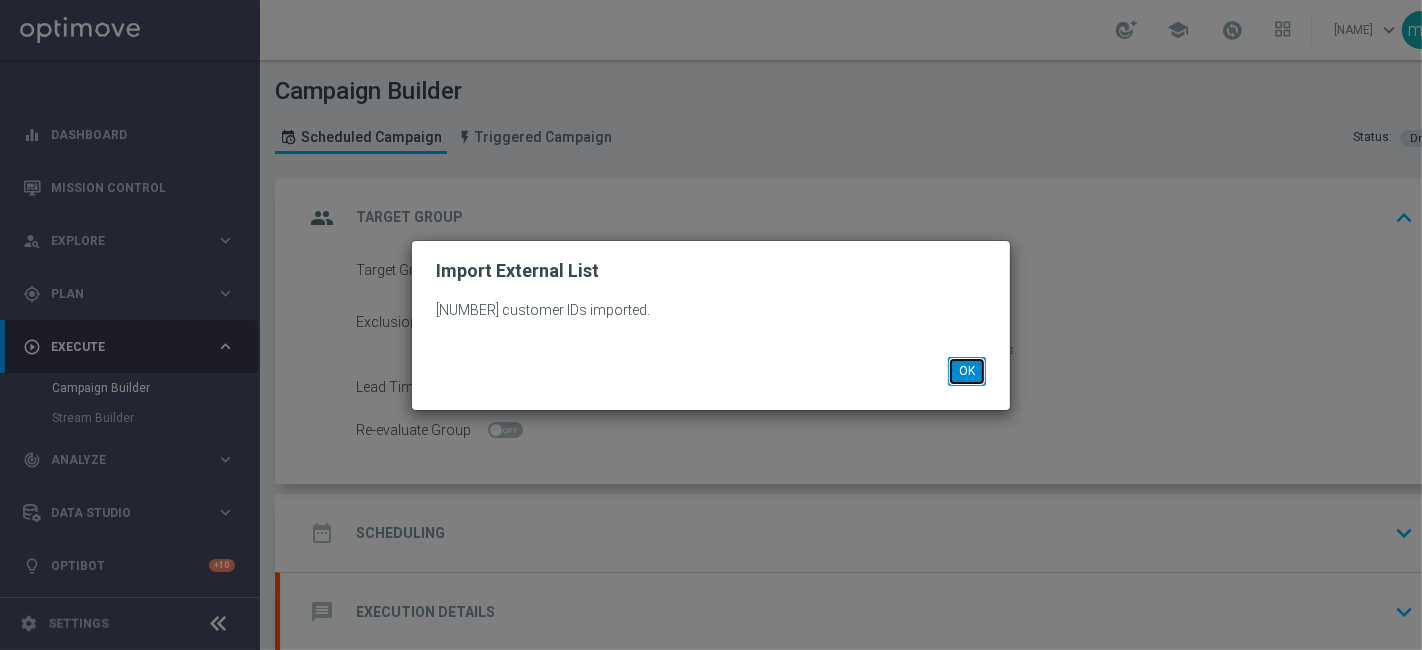 click on "OK" 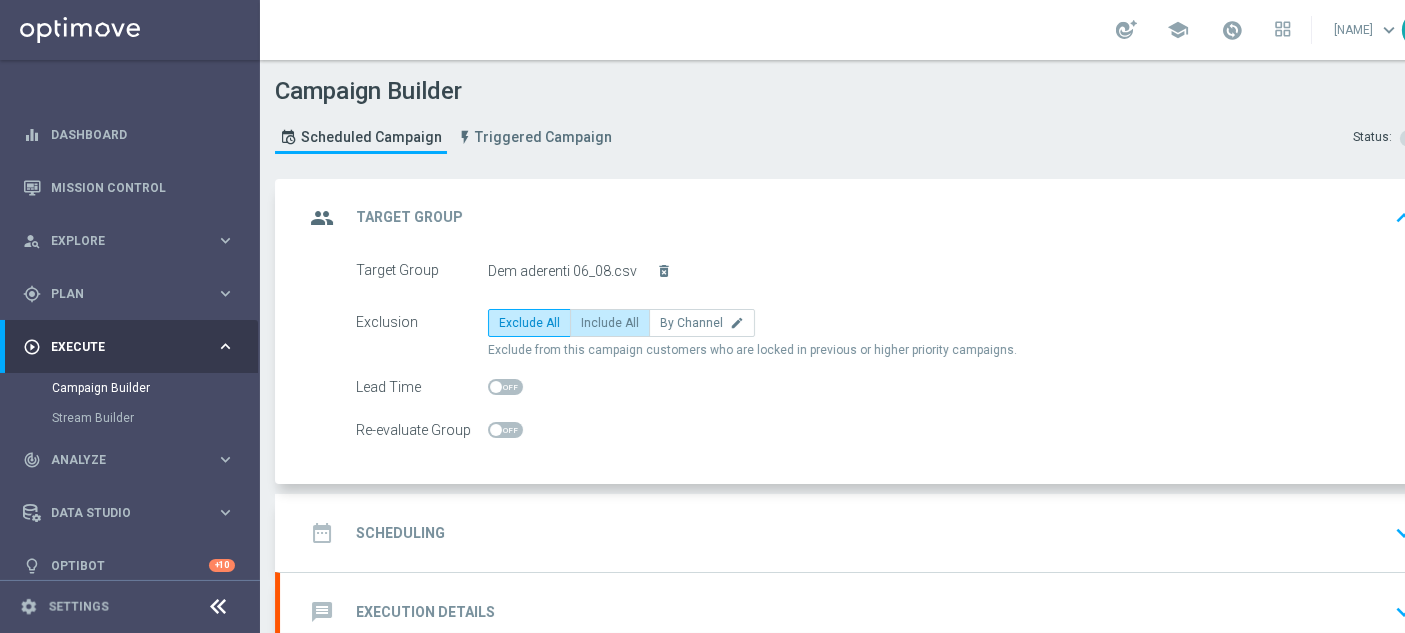 click on "Include All" 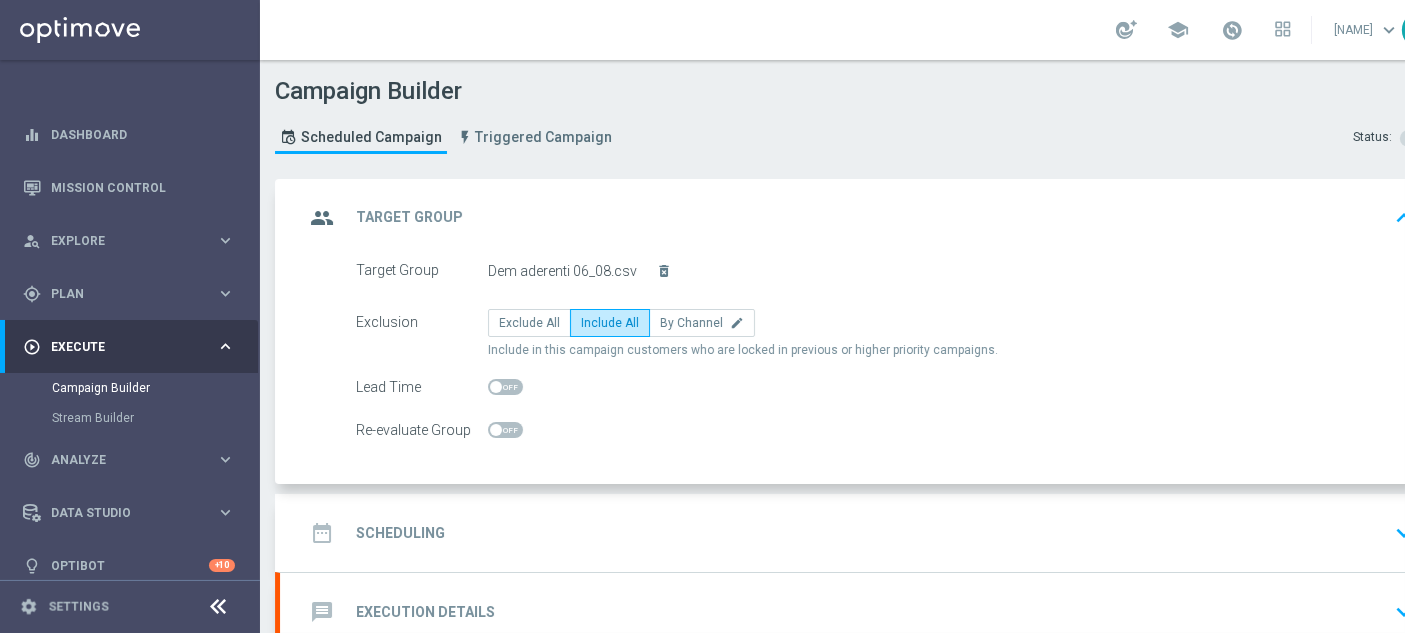 scroll, scrollTop: 111, scrollLeft: 0, axis: vertical 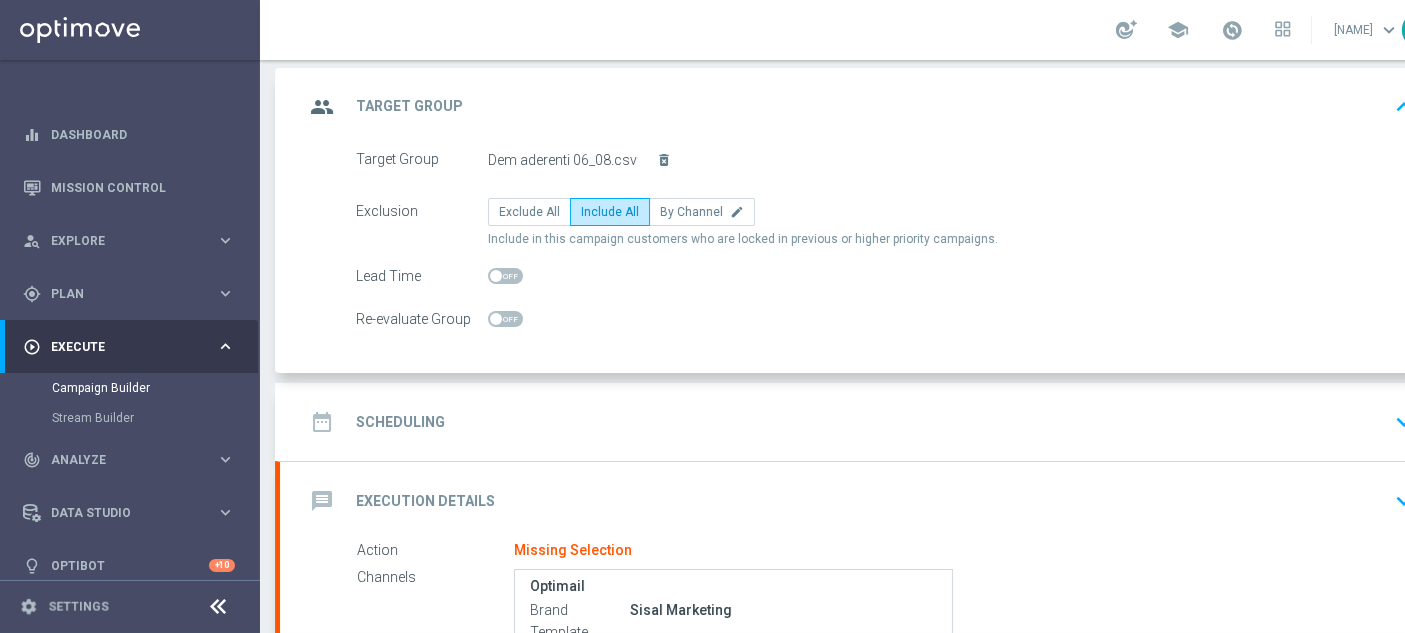 click on "Scheduling" 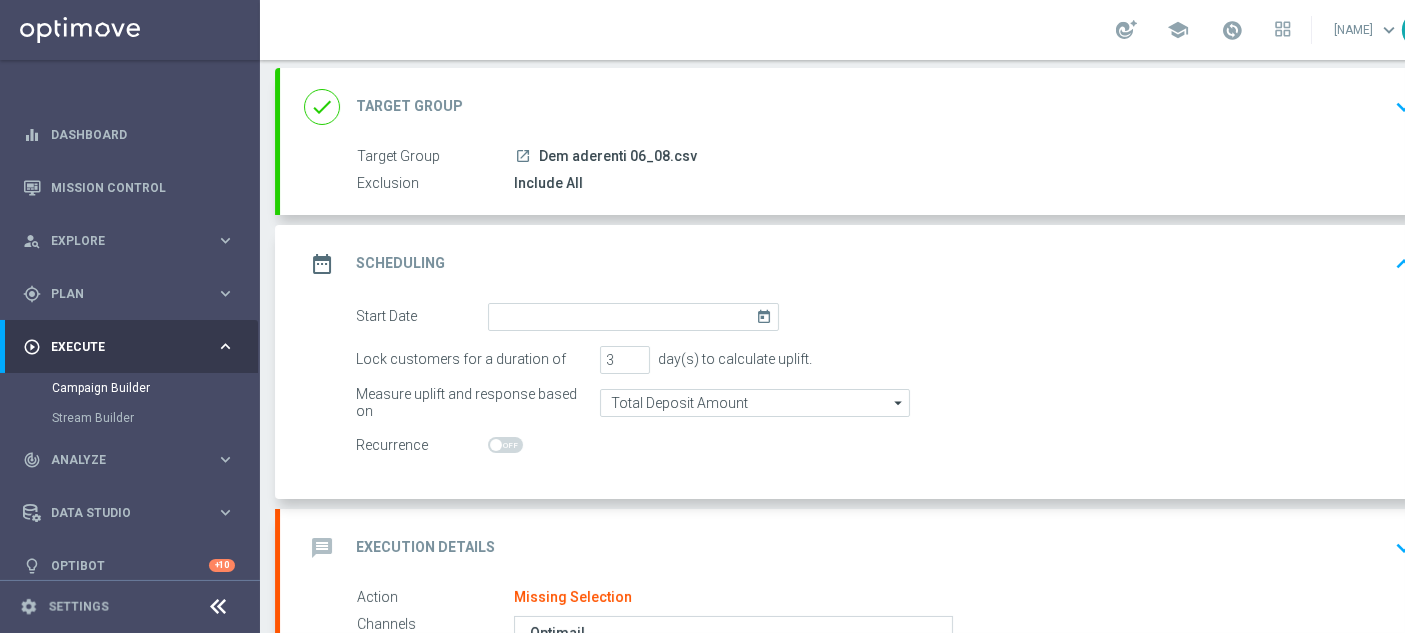click on "today" 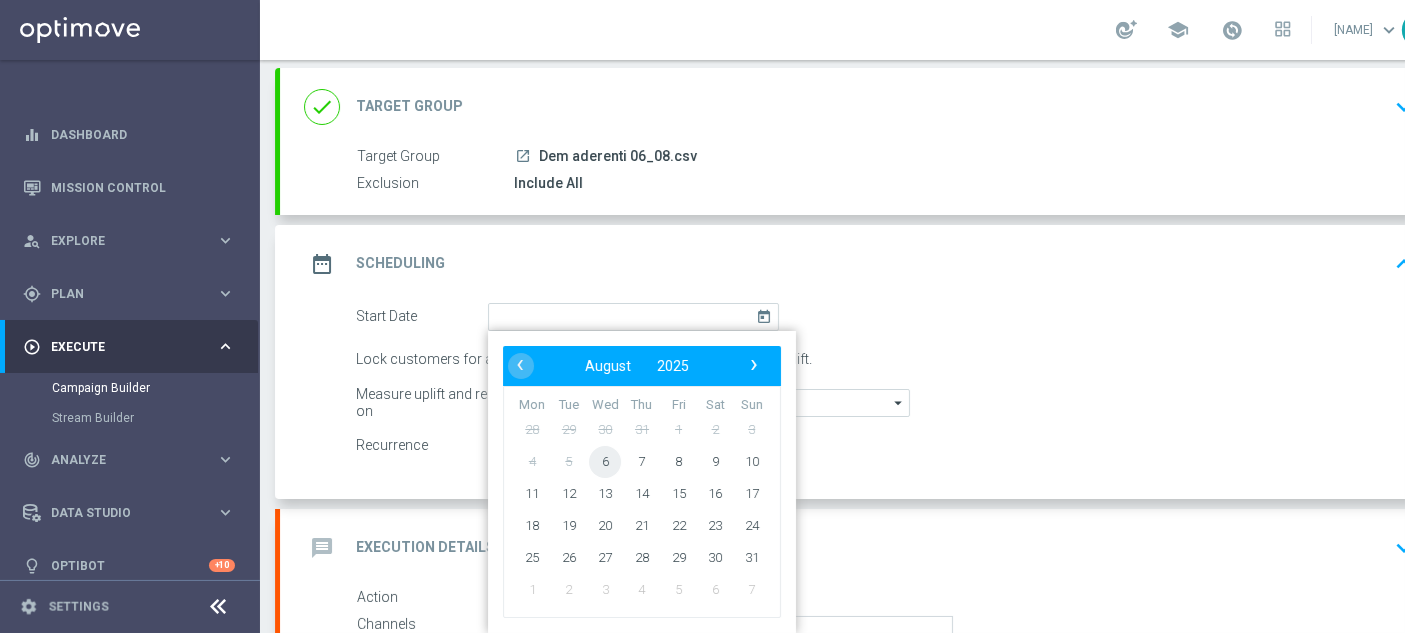 click on "6" 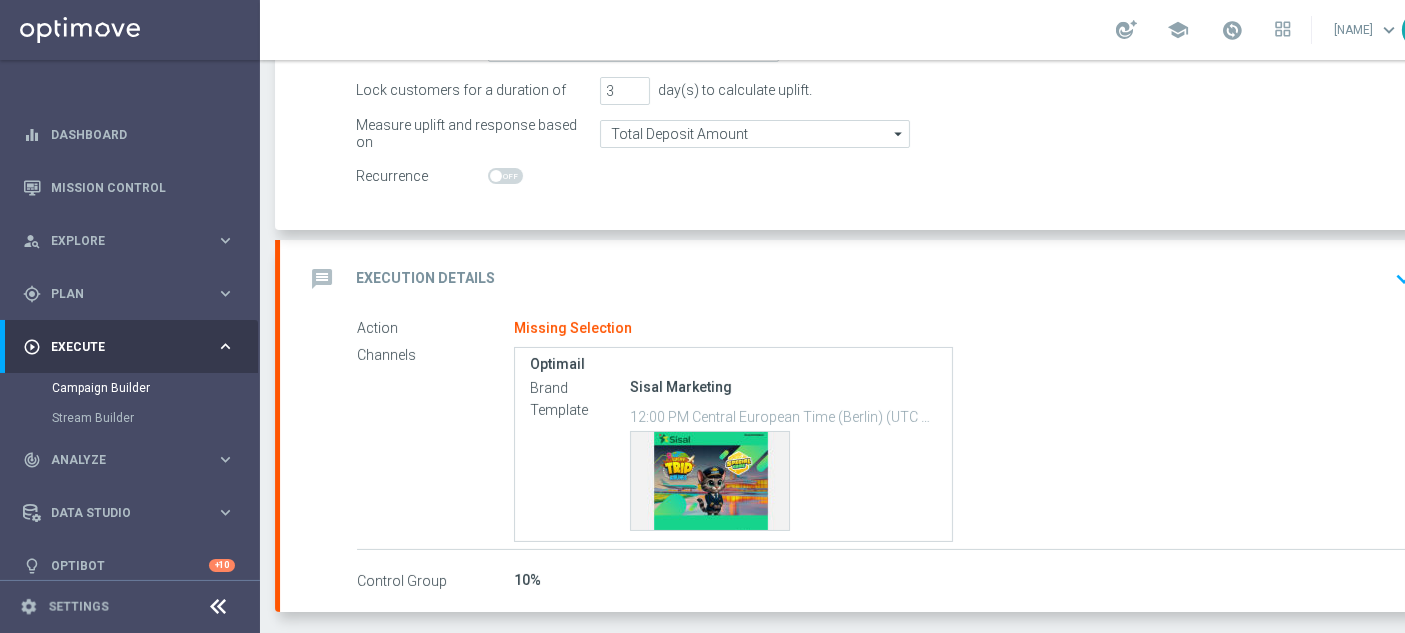 scroll, scrollTop: 333, scrollLeft: 0, axis: vertical 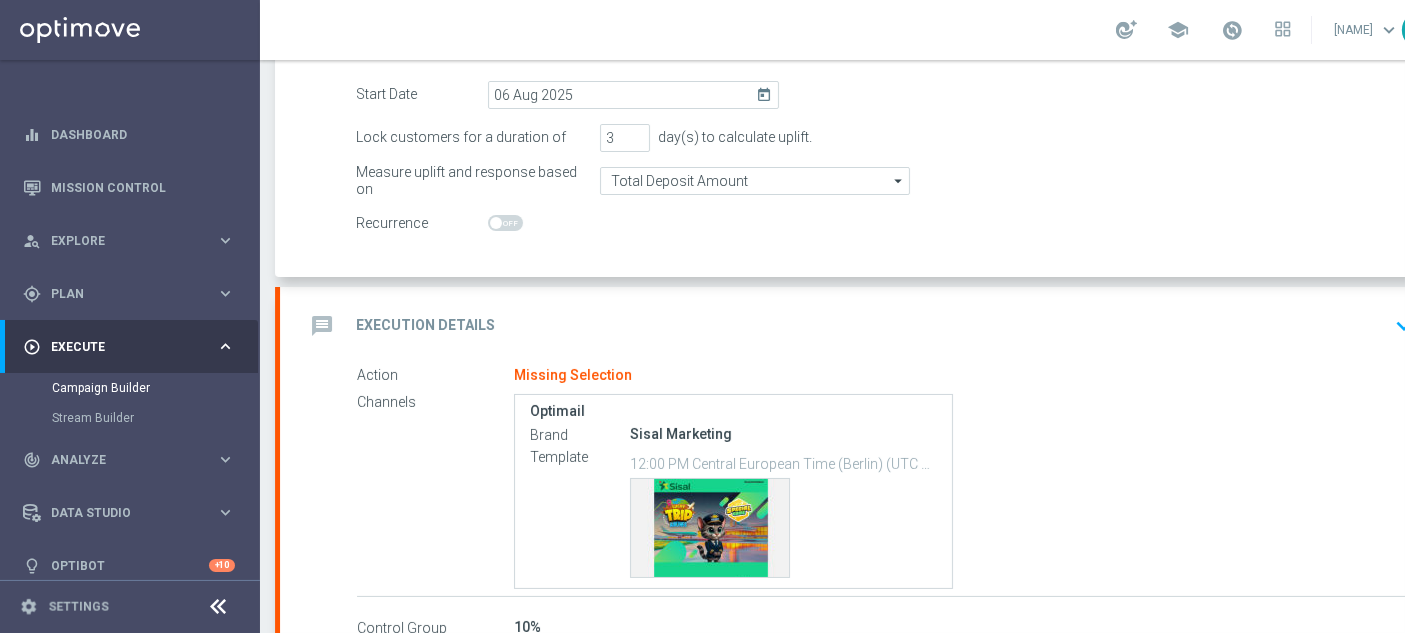 click on "Execution Details" 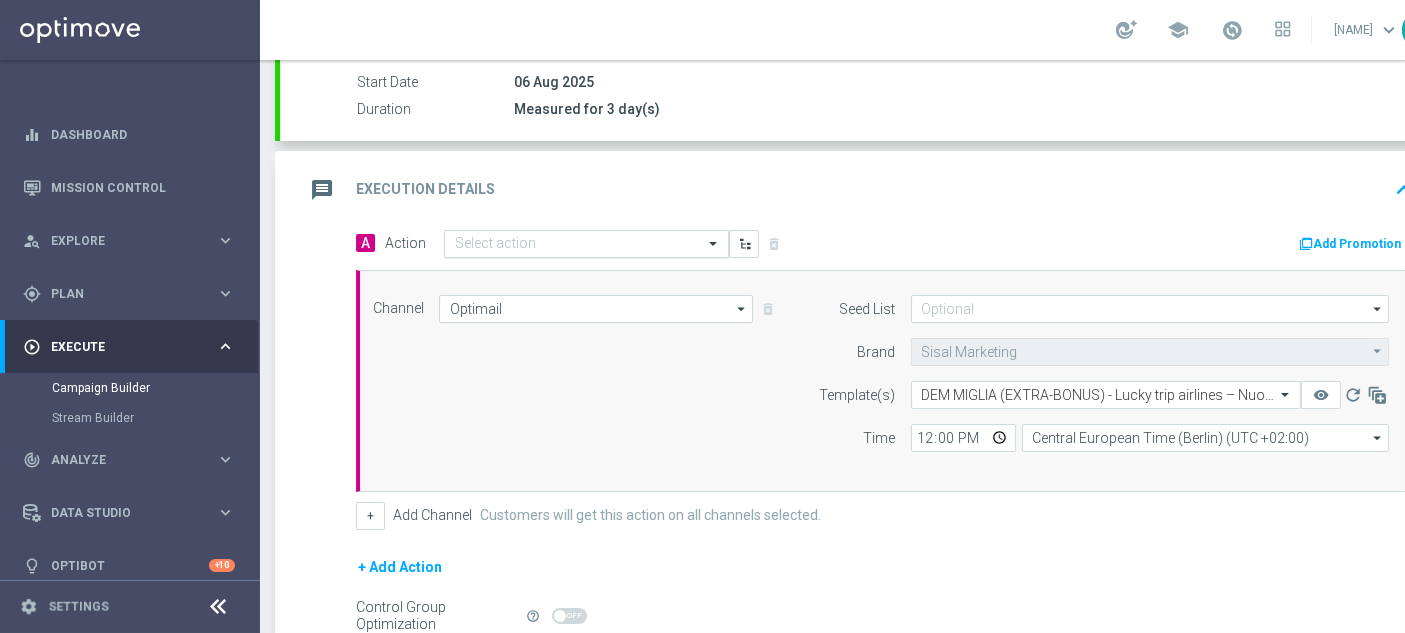 click 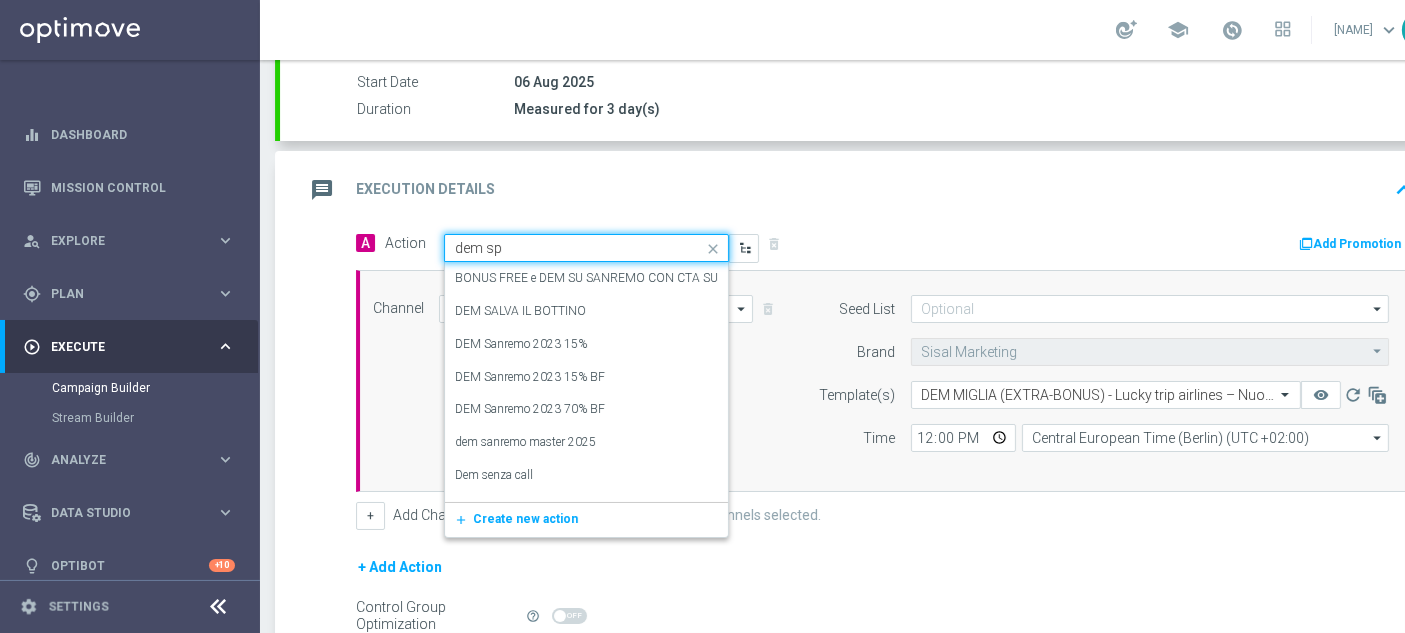 type on "dem spe" 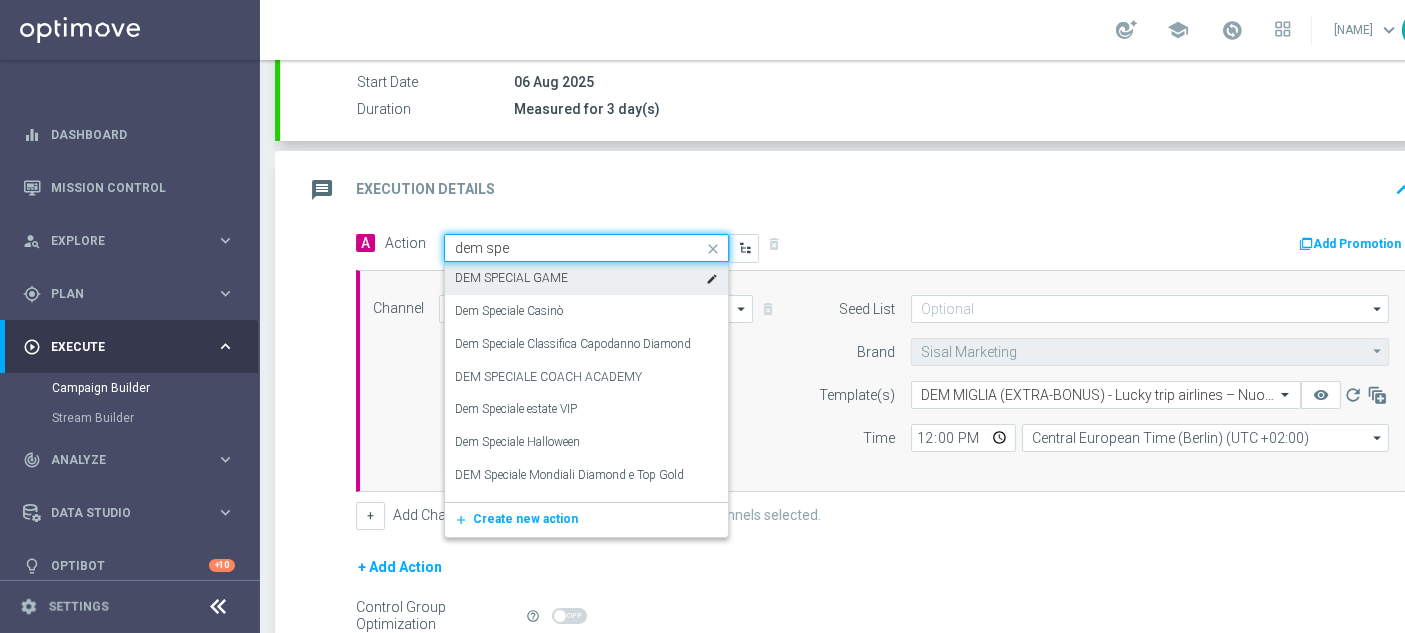 click on "DEM SPECIAL GAME edit" at bounding box center [586, 278] 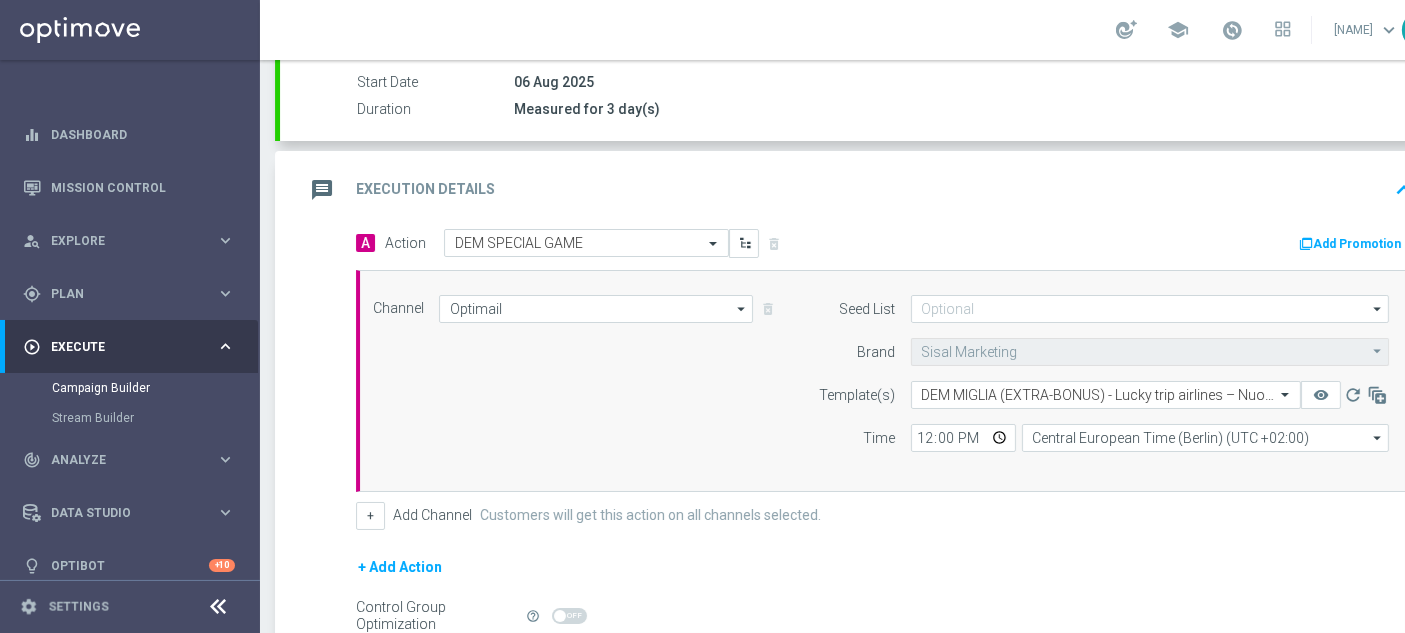 click on "arrow_drop_down" 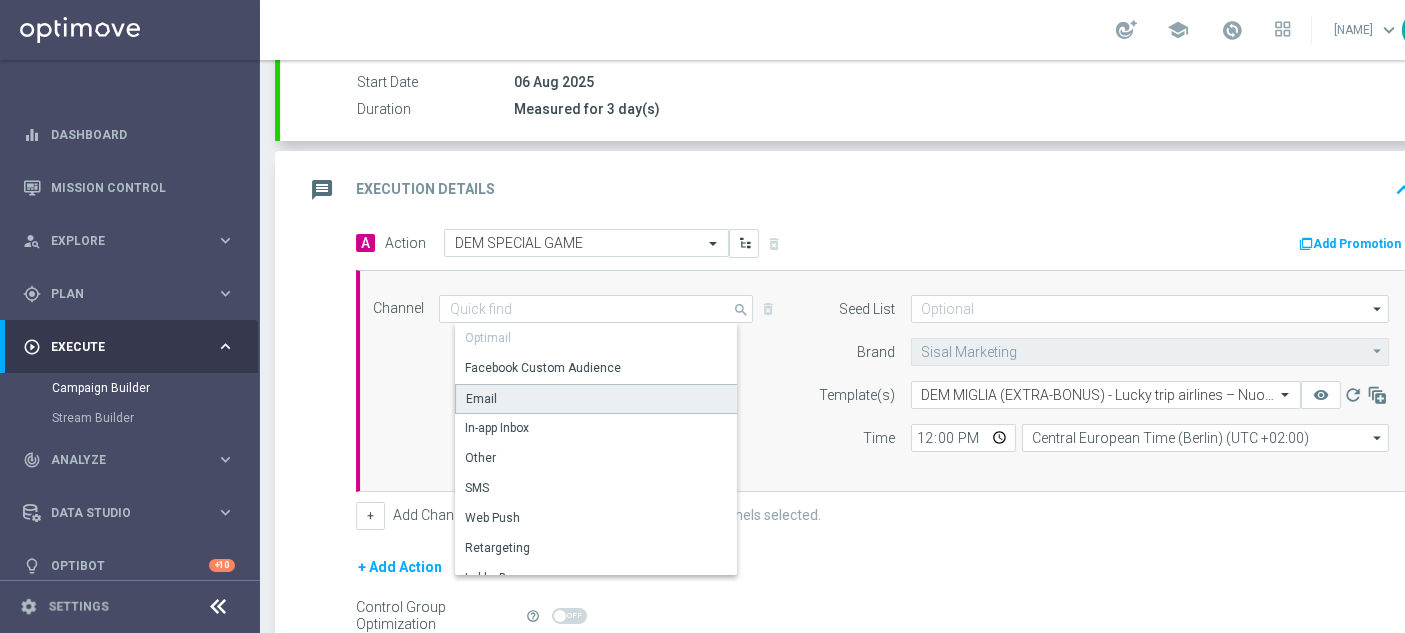 click on "Email" 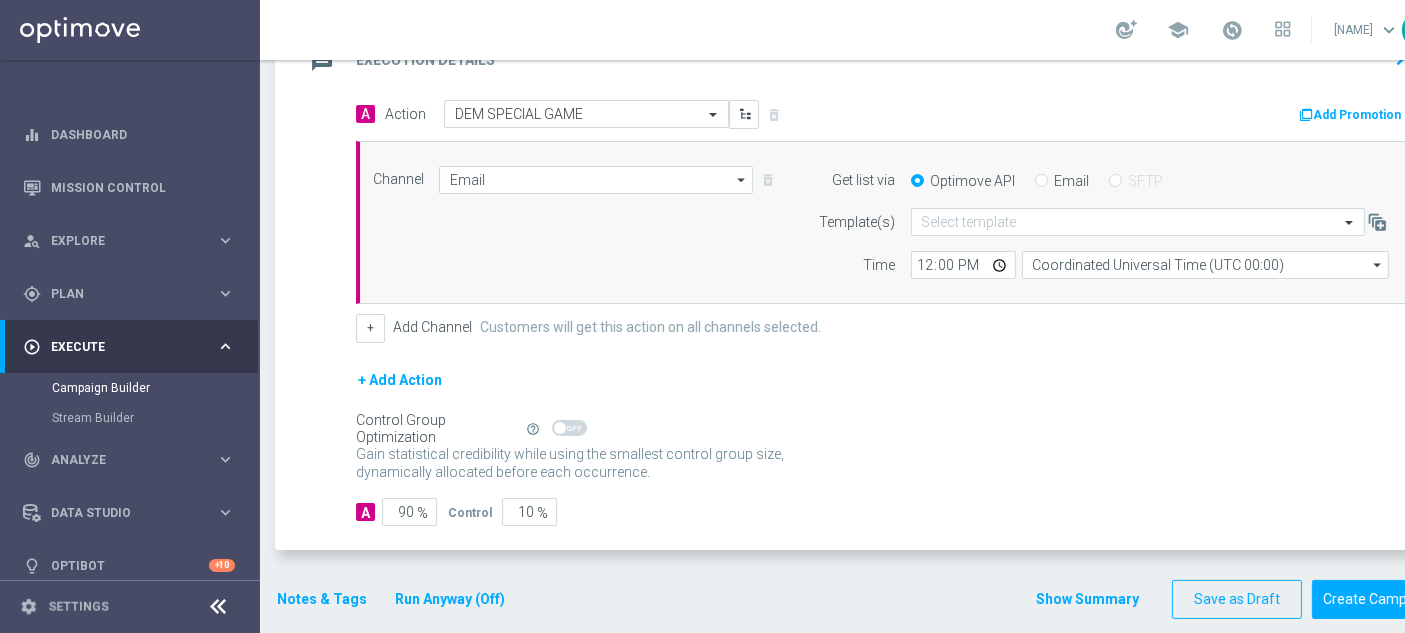 scroll, scrollTop: 465, scrollLeft: 0, axis: vertical 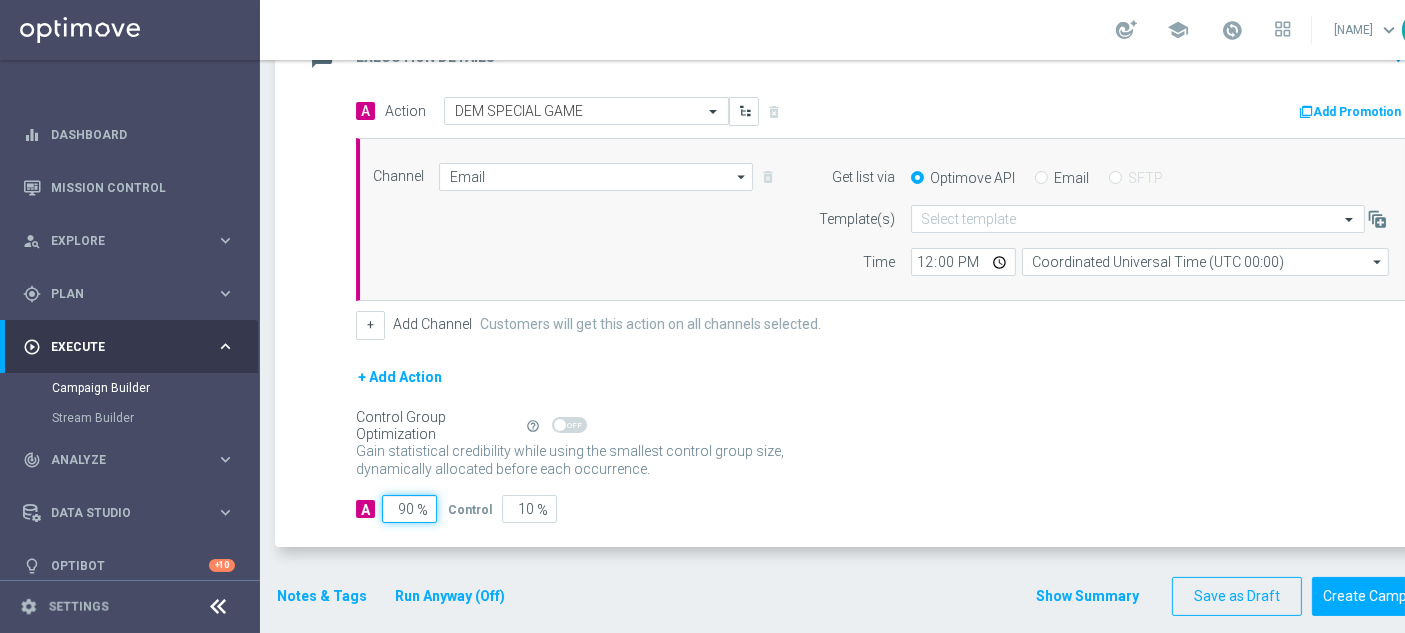 drag, startPoint x: 414, startPoint y: 496, endPoint x: 382, endPoint y: 504, distance: 32.984844 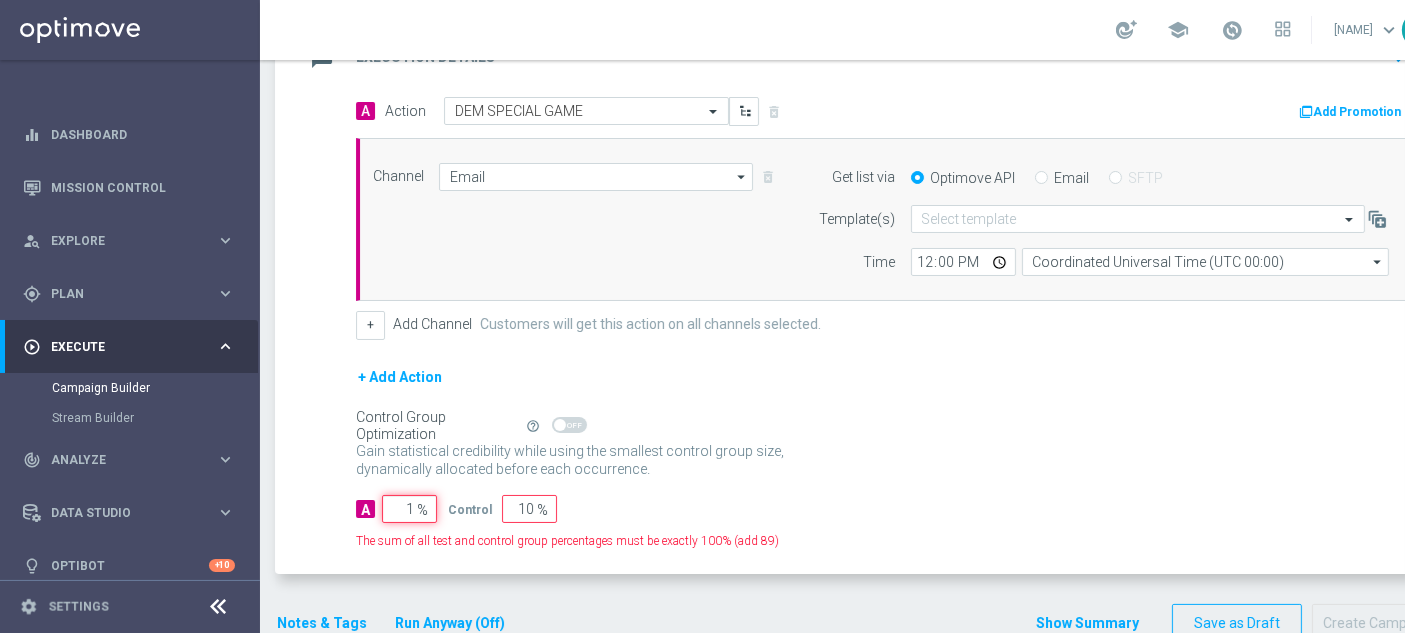 type on "99" 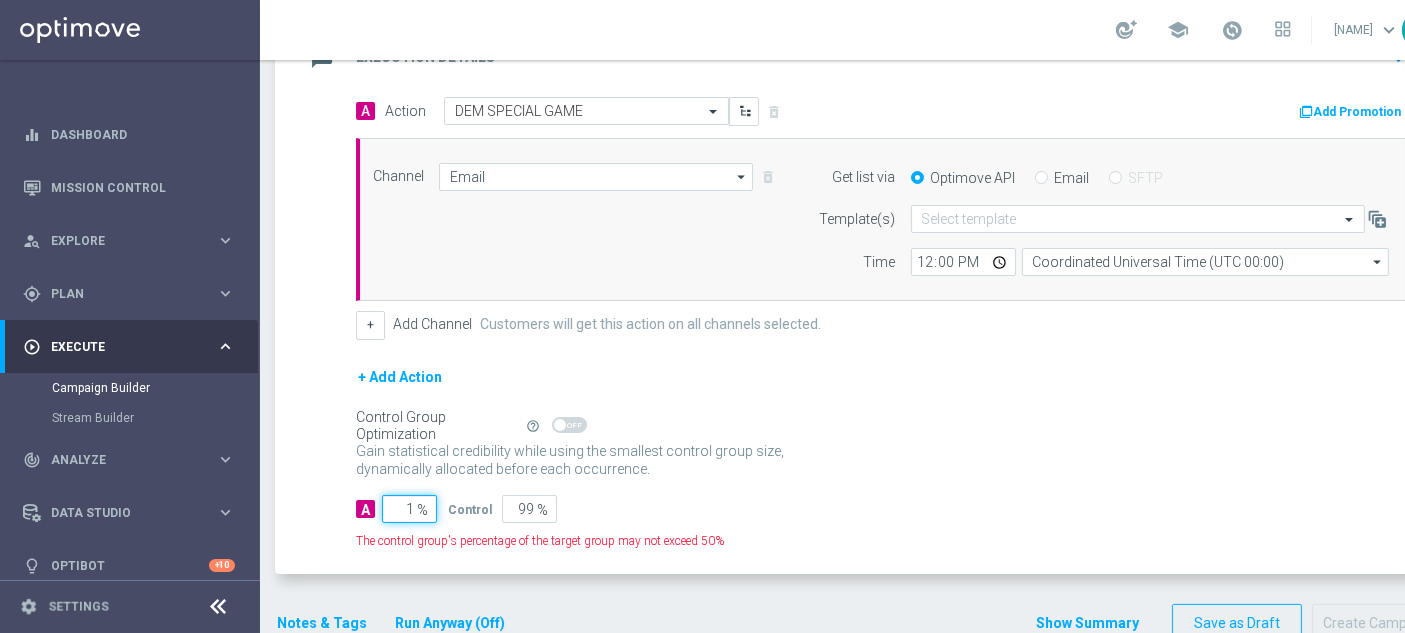 type on "10" 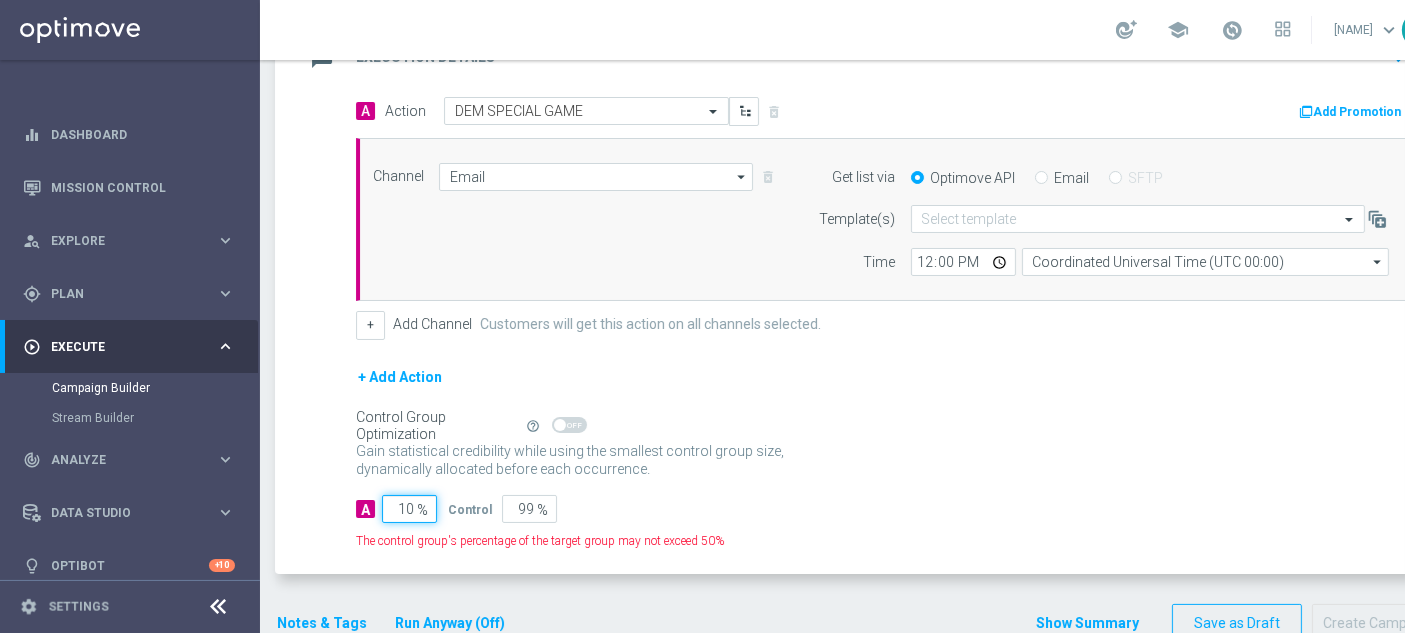 type on "90" 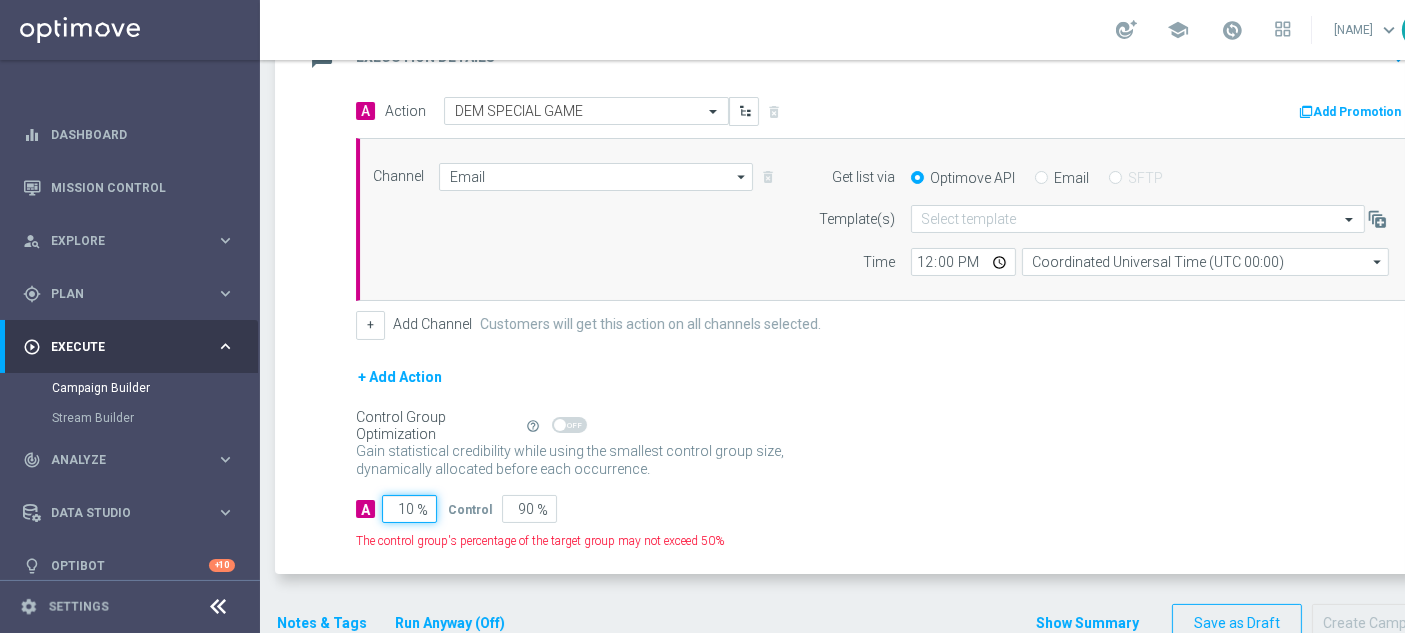 type on "100" 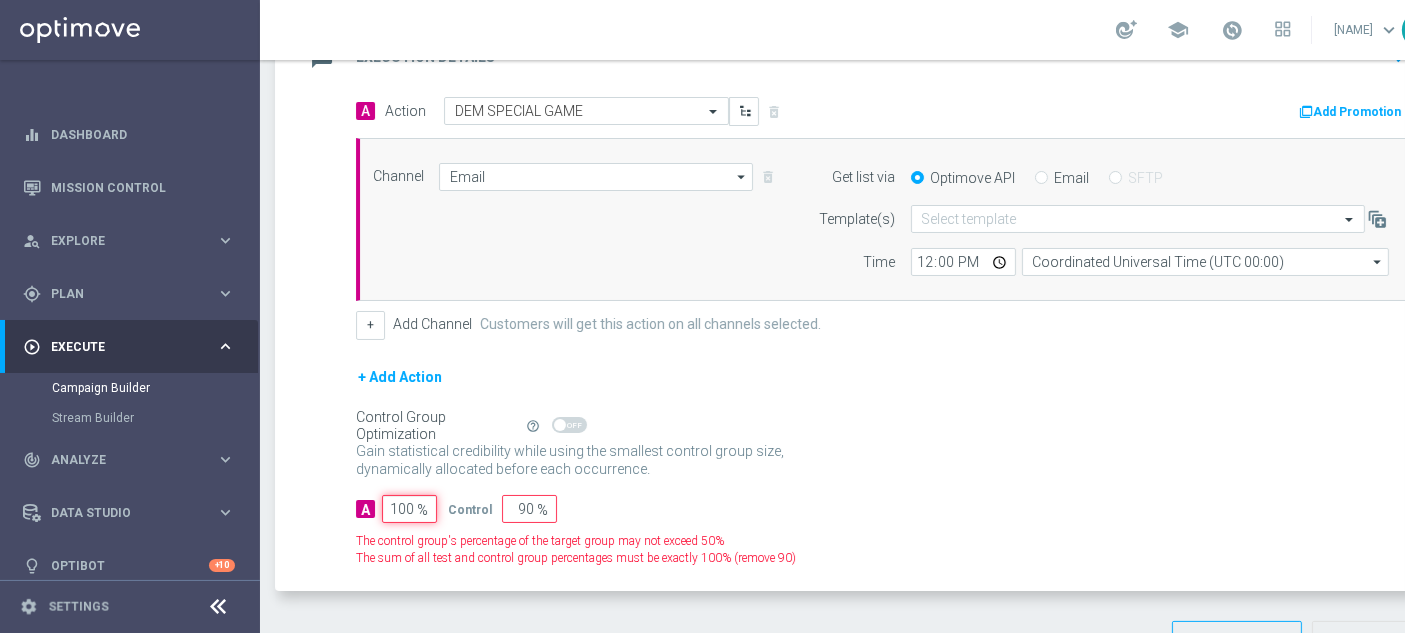 type on "0" 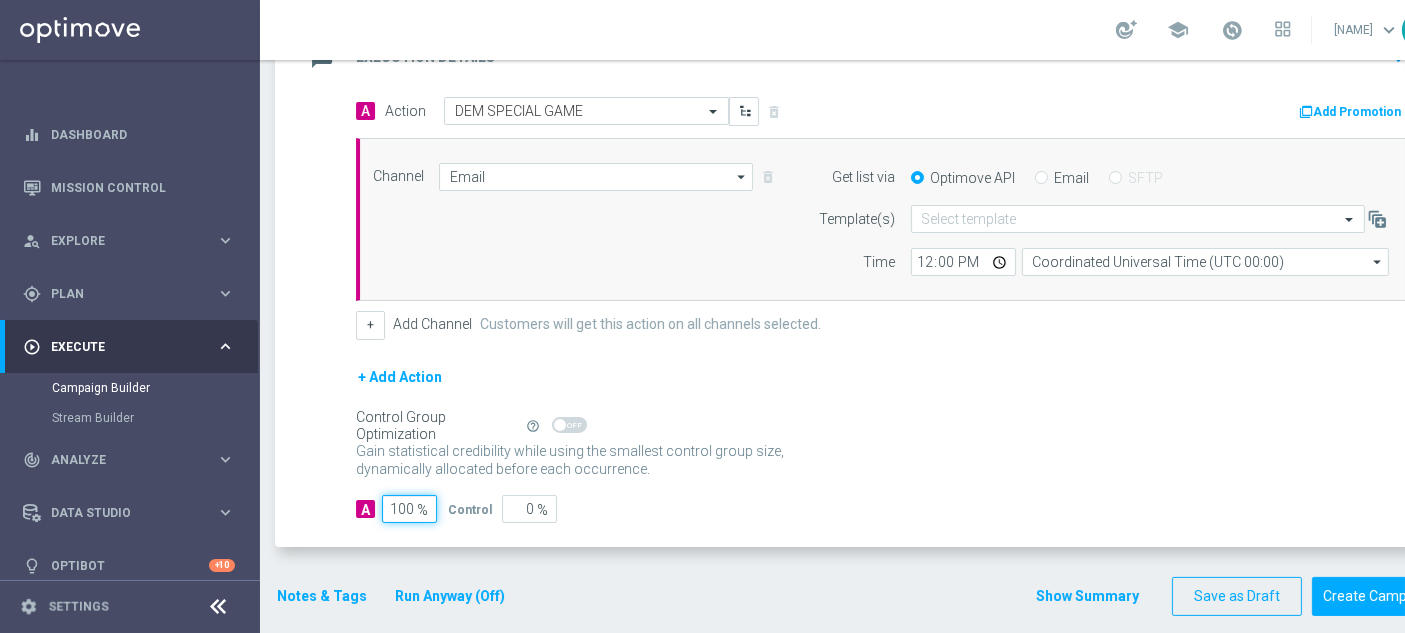 scroll, scrollTop: 17, scrollLeft: 0, axis: vertical 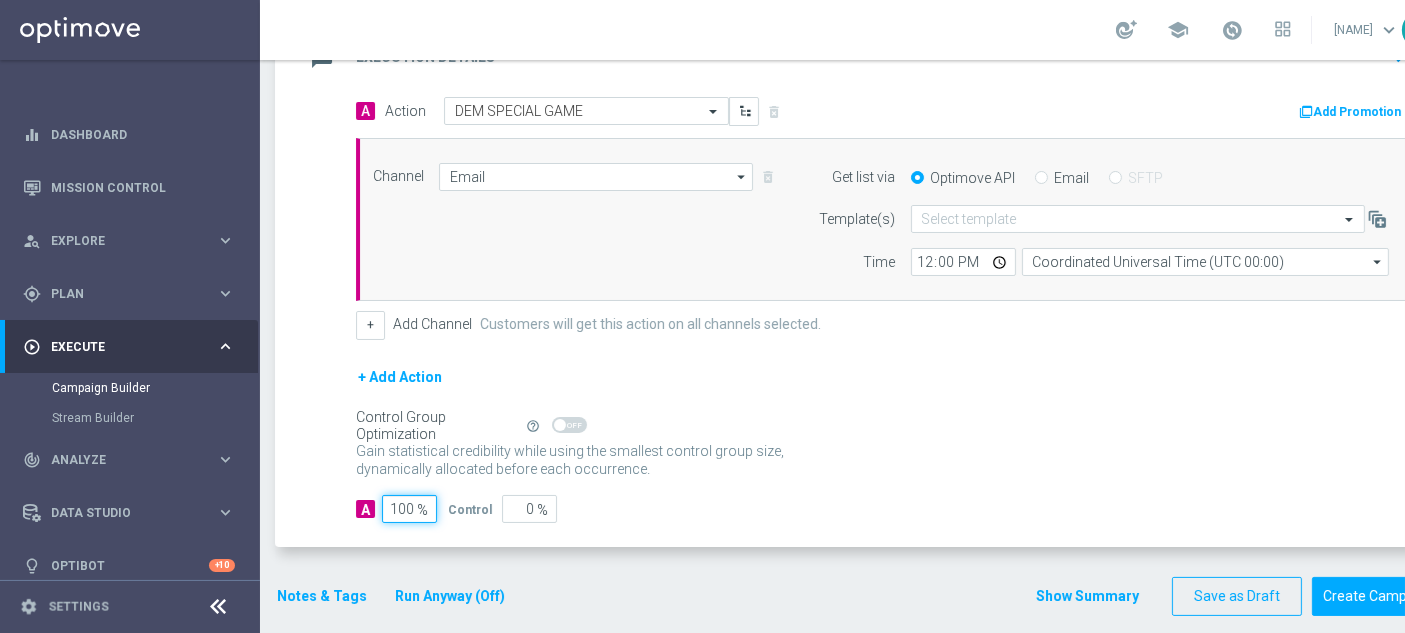 type on "100" 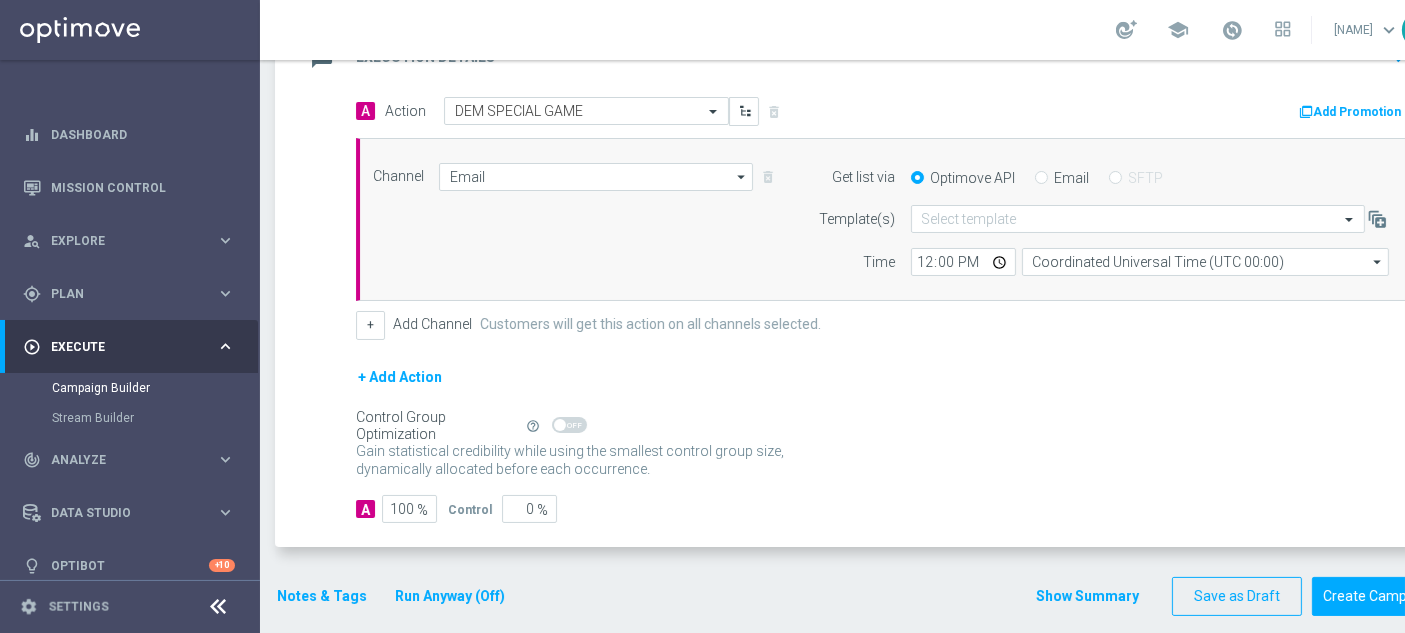 click on "+ Add Action" 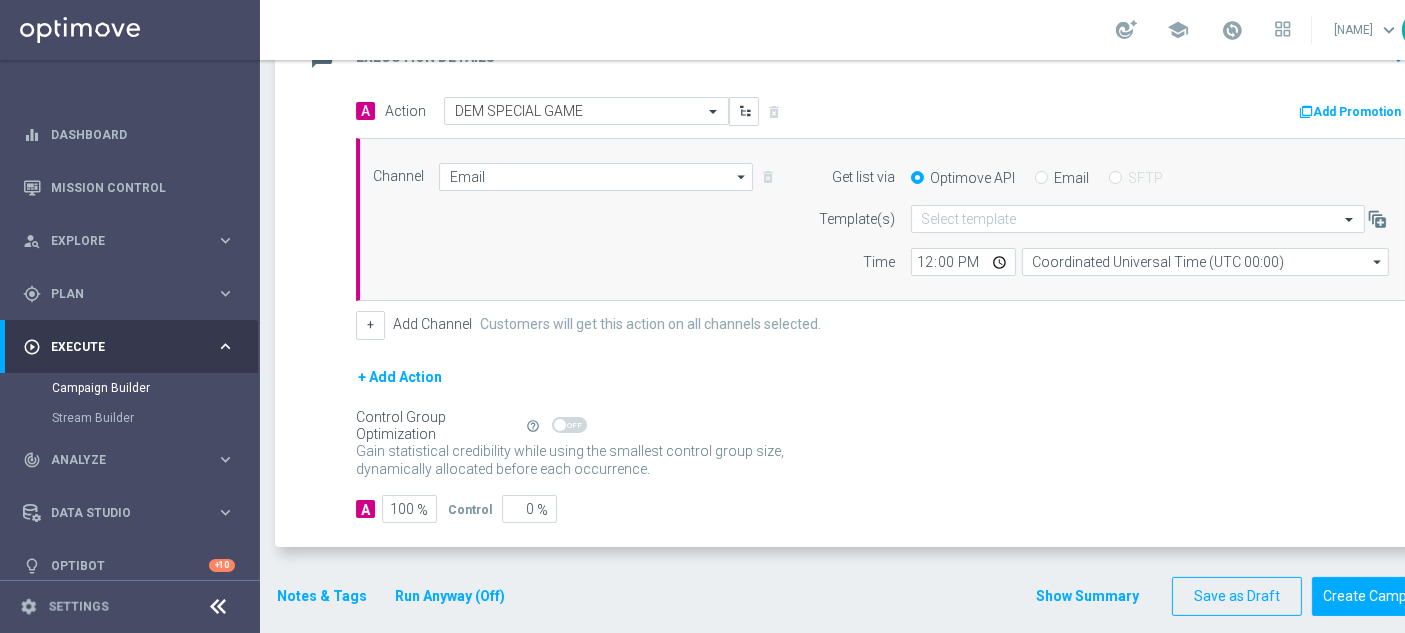 click on "Notes & Tags" 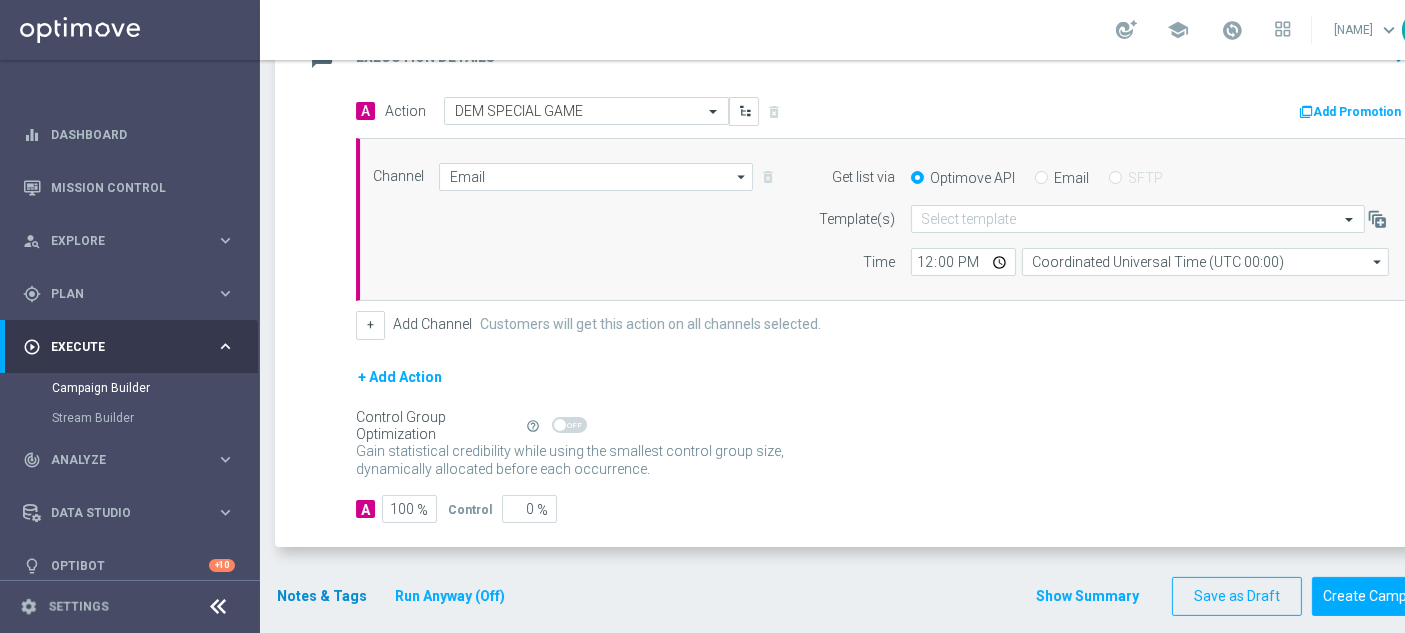 scroll, scrollTop: 0, scrollLeft: 0, axis: both 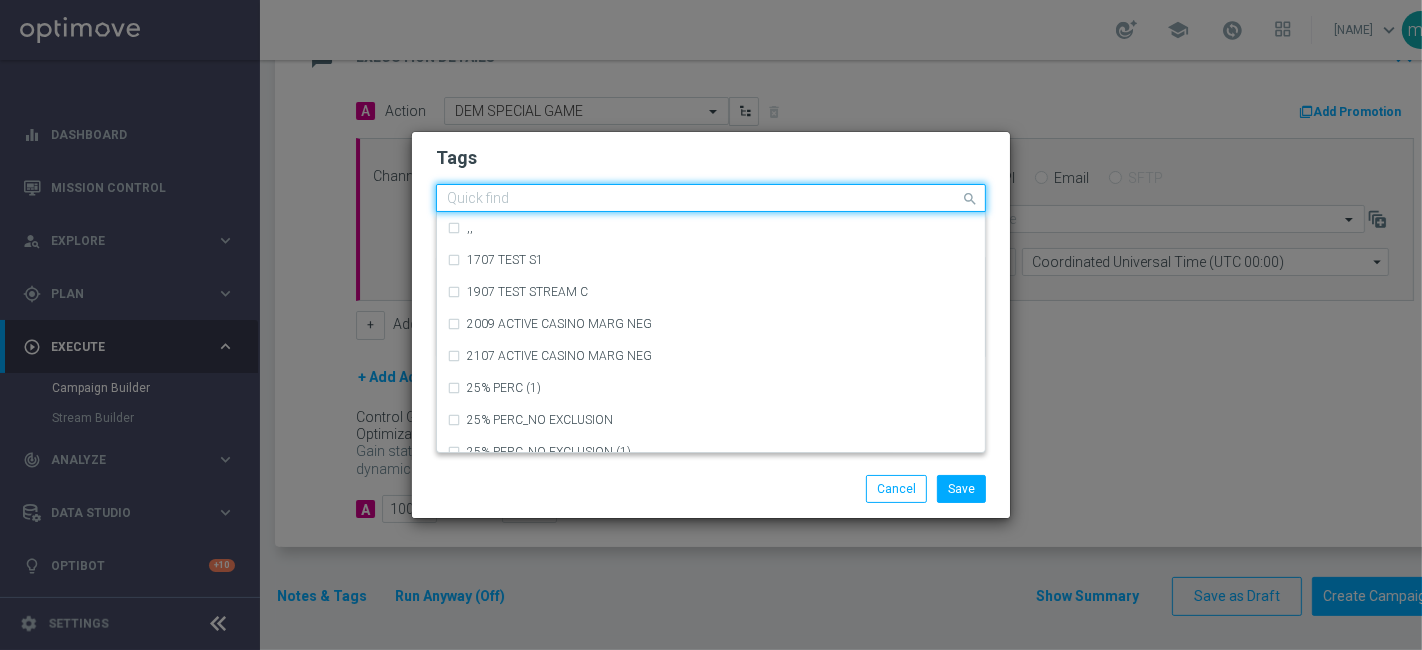 click 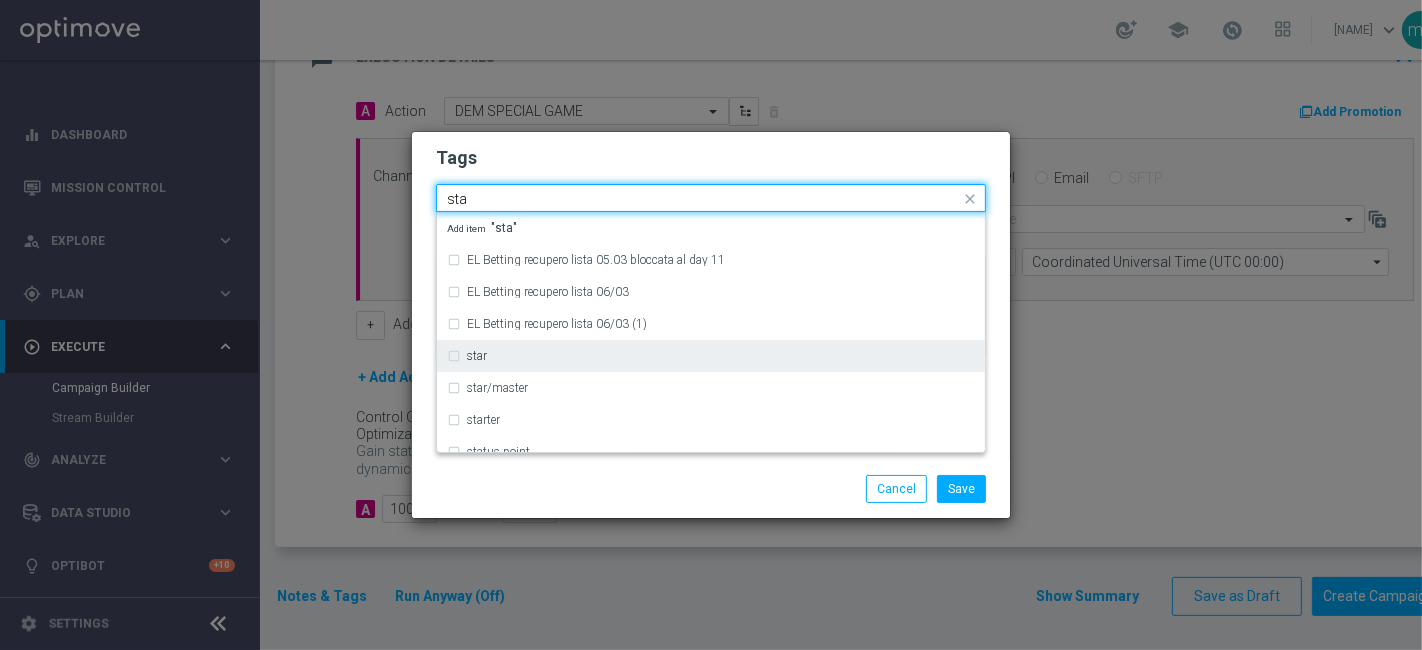 click on "star" at bounding box center (711, 356) 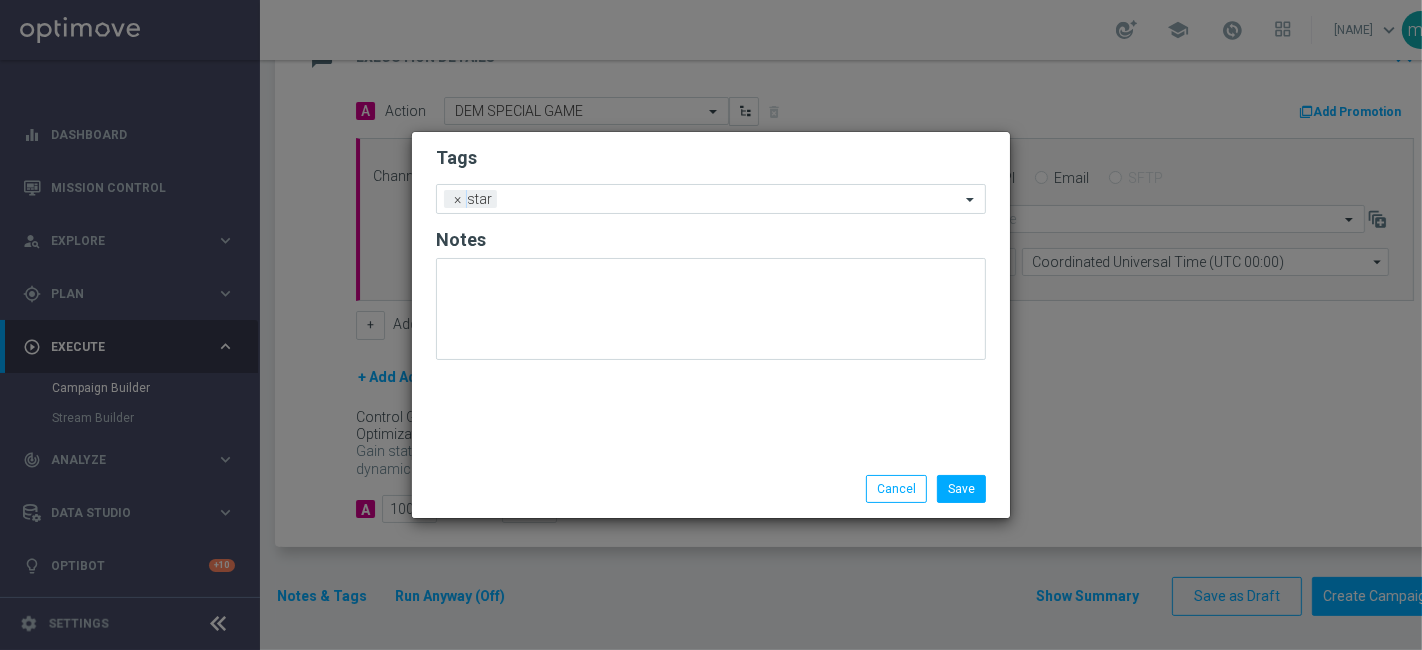 click on "Save
Cancel" 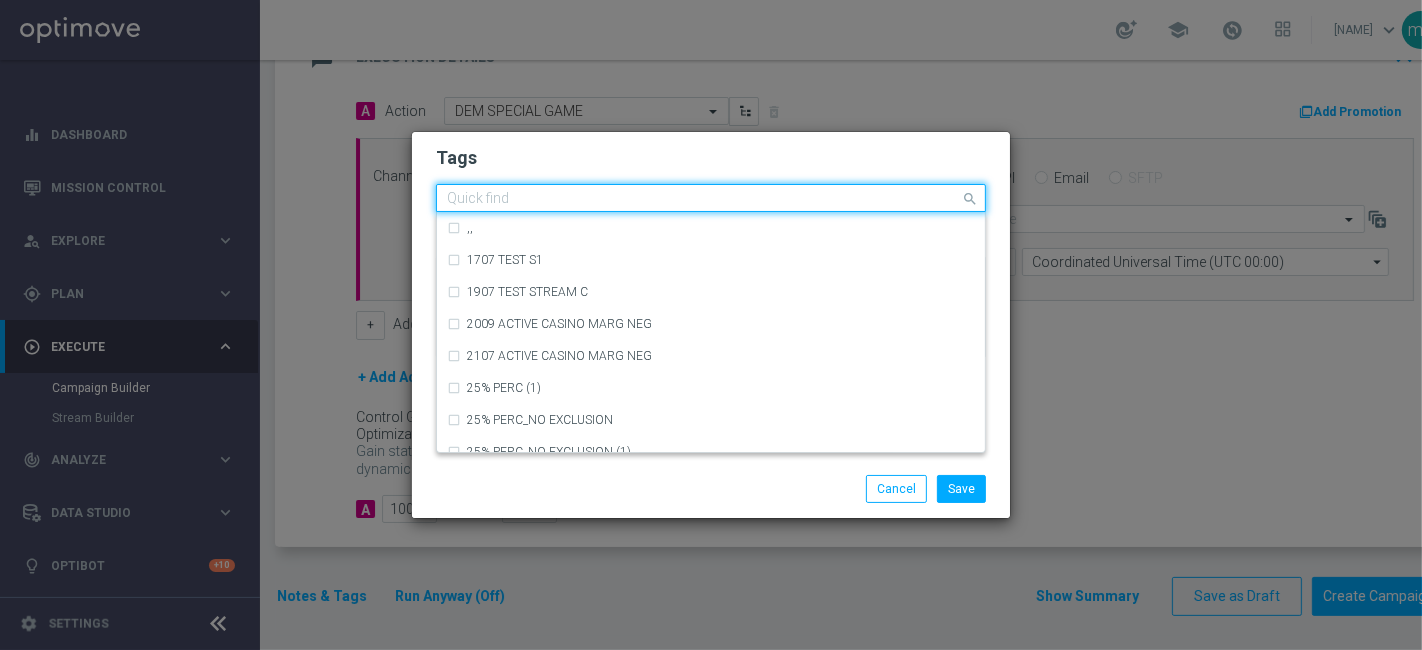 click 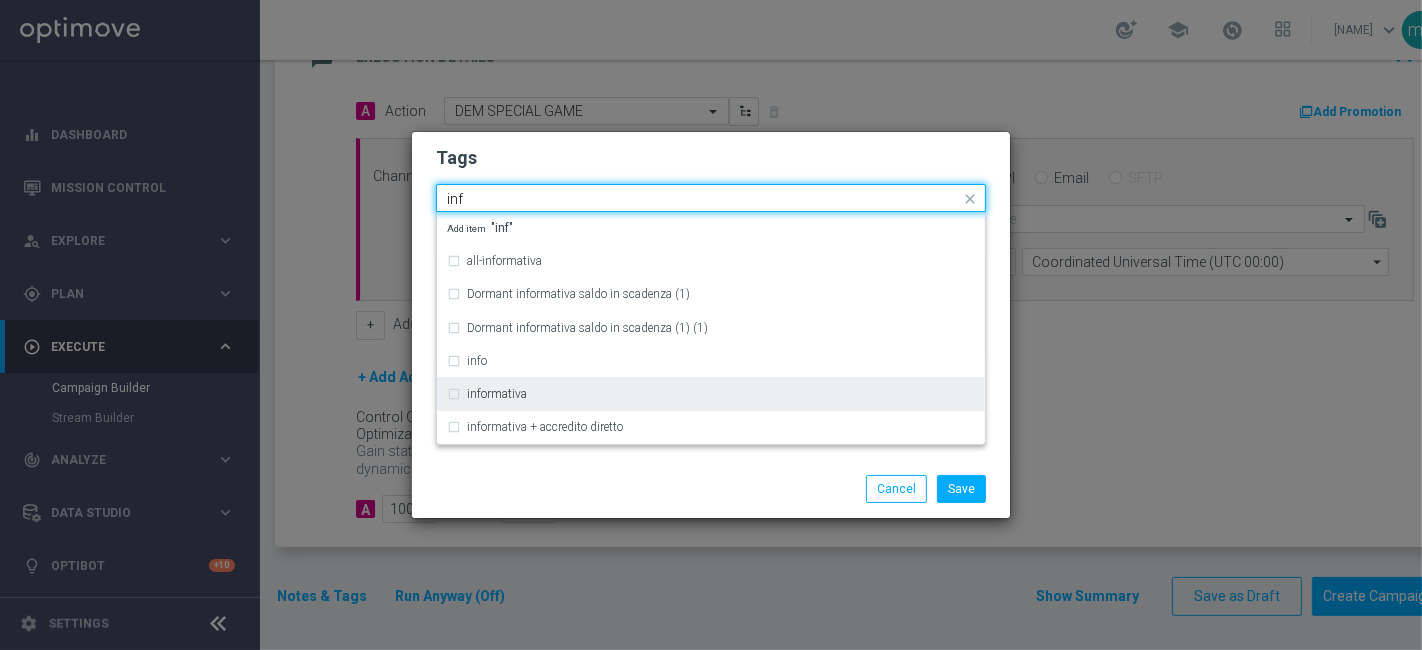 click on "informativa" at bounding box center (497, 394) 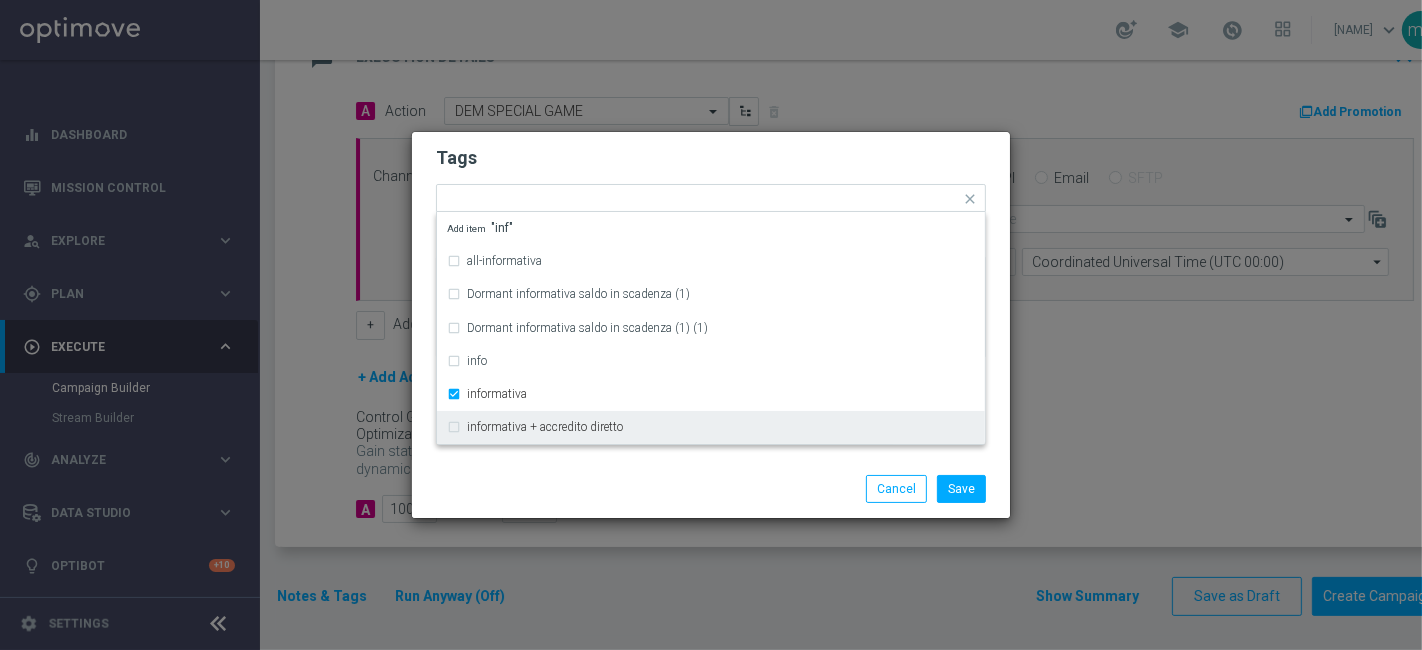 click on "Save
Cancel" 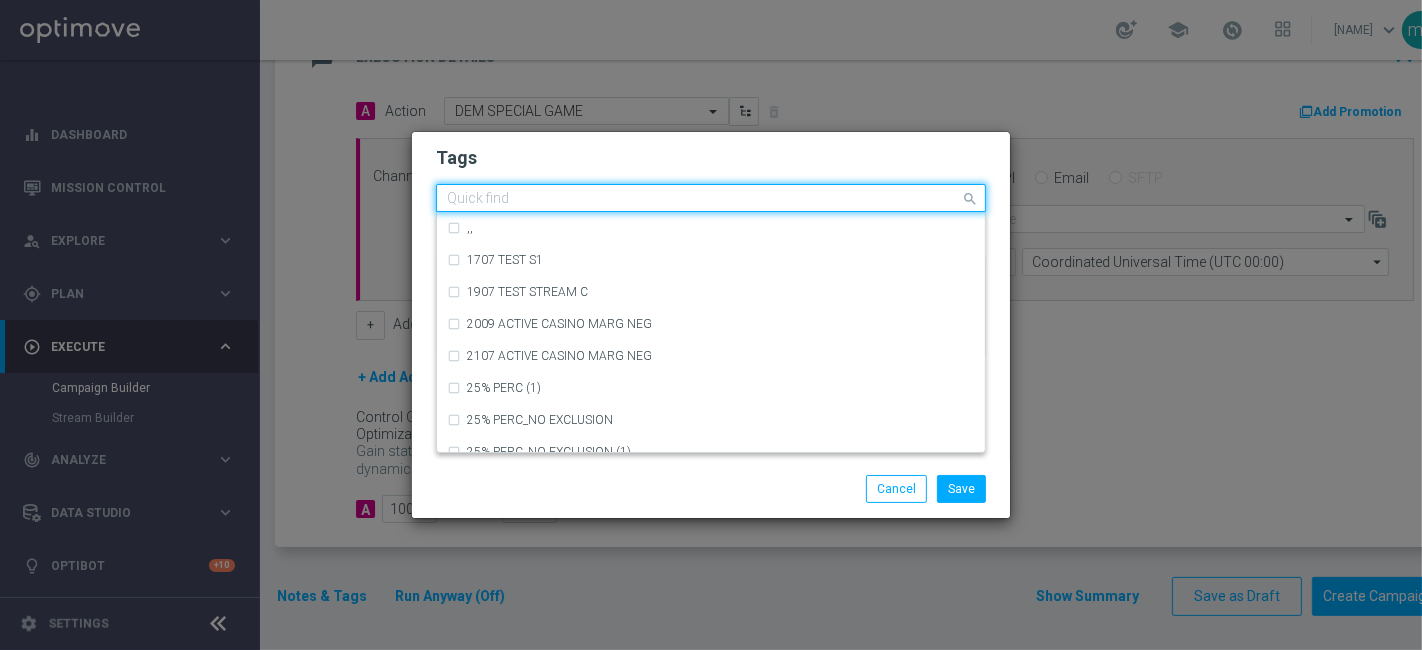 click 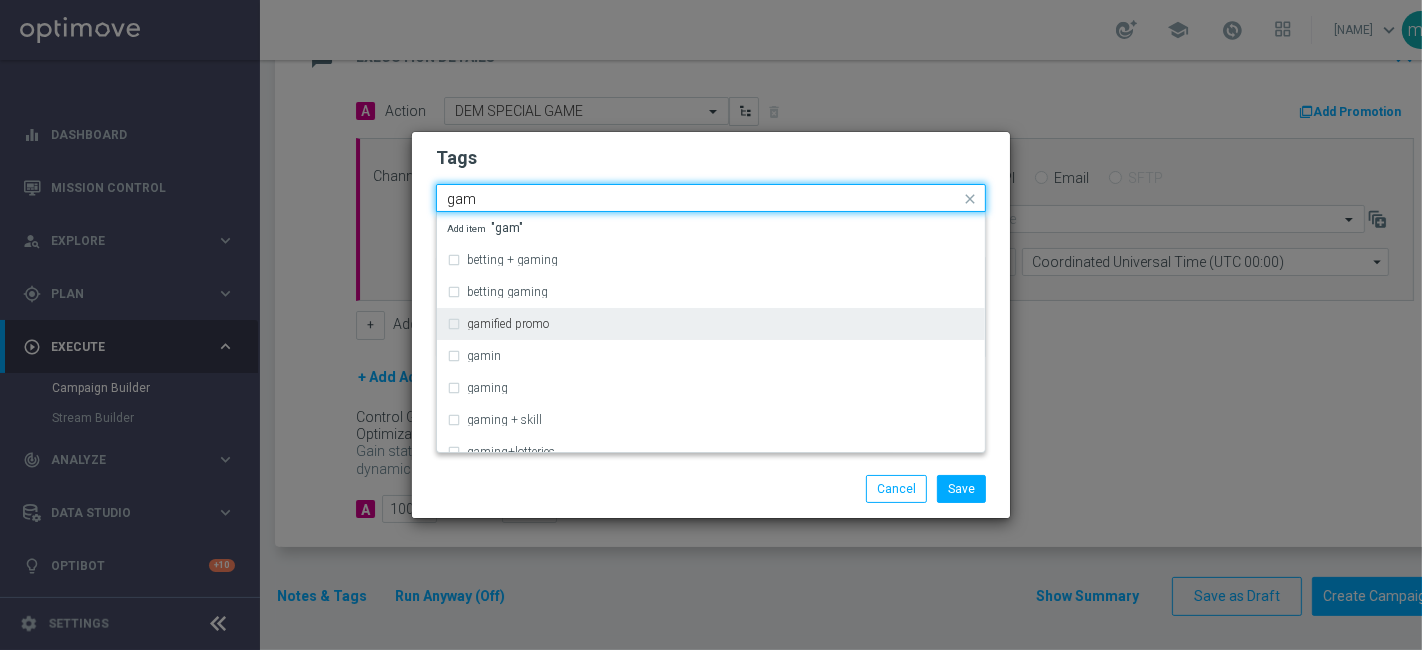 click on "gamified promo" at bounding box center [711, 324] 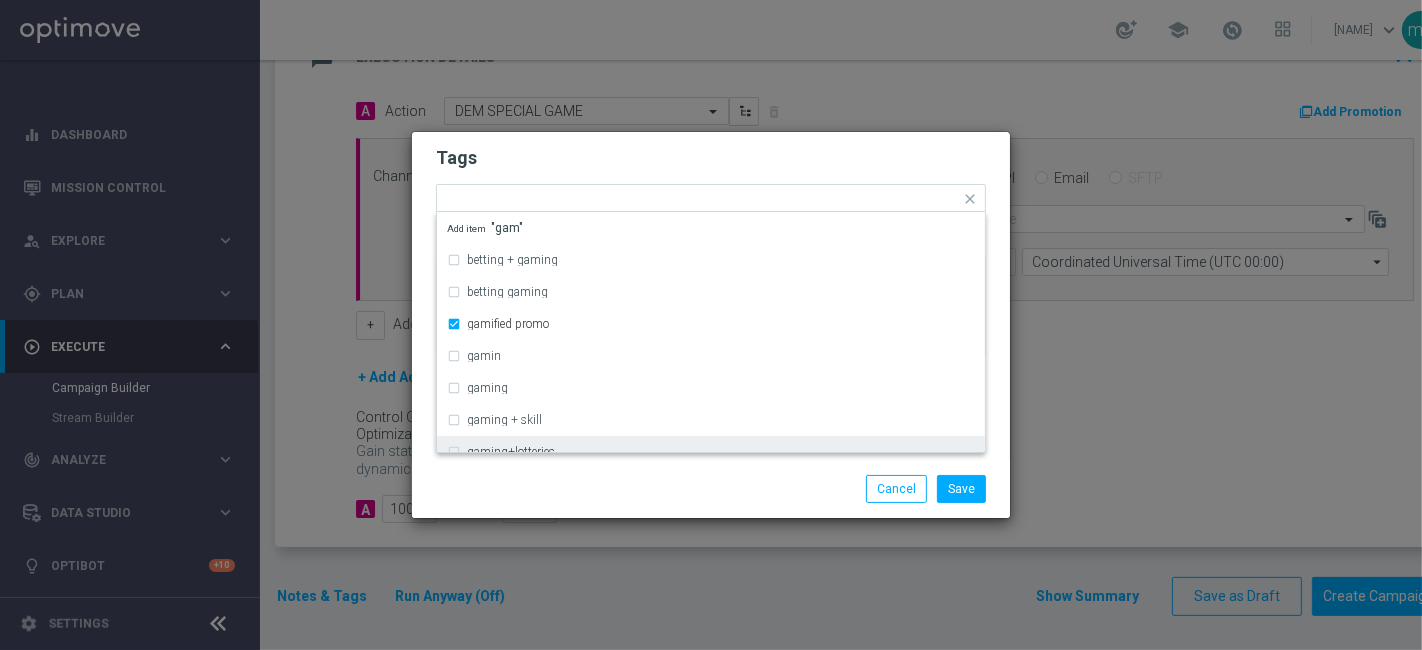 click on "Save
Cancel" 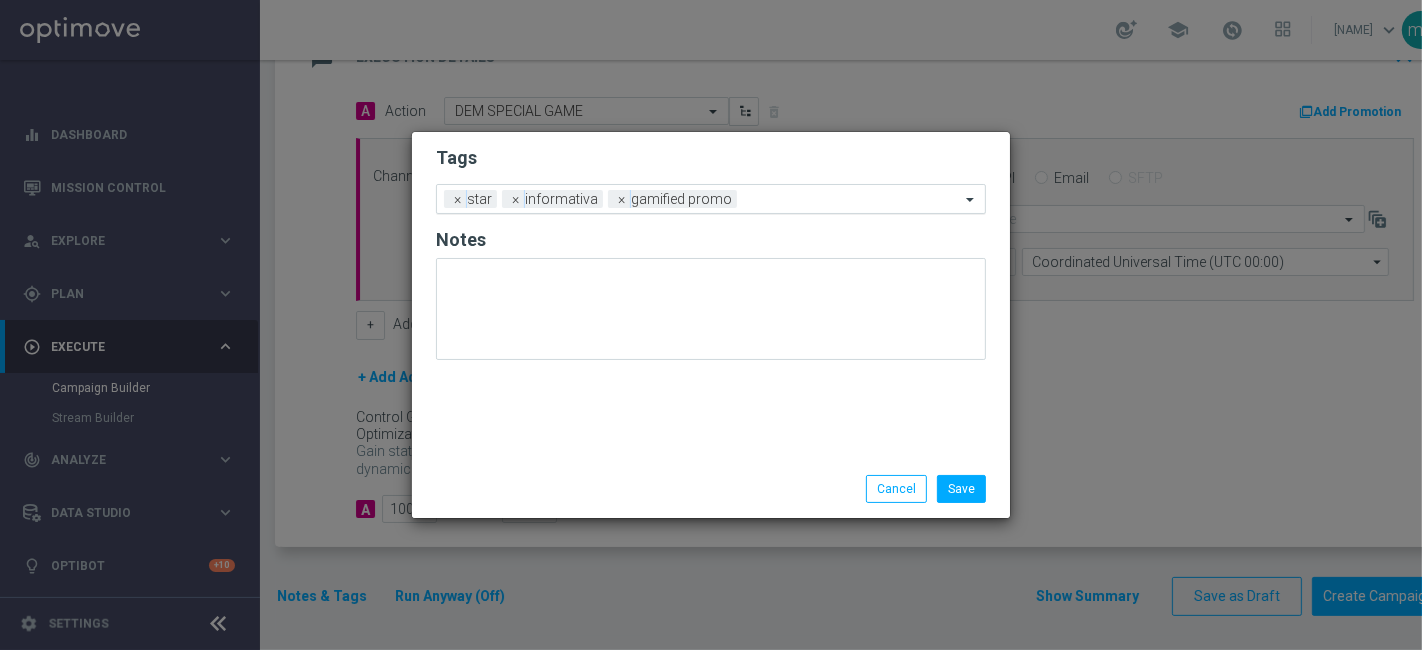 click 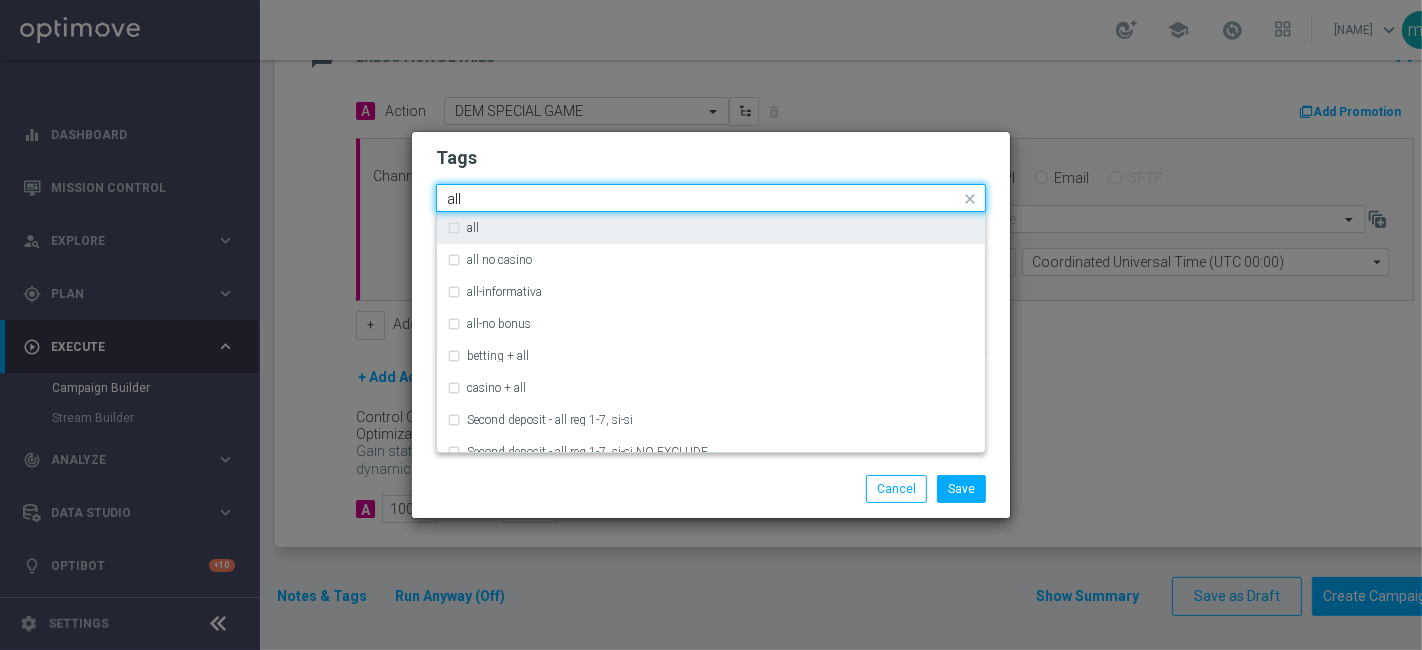 click on "all" at bounding box center [721, 228] 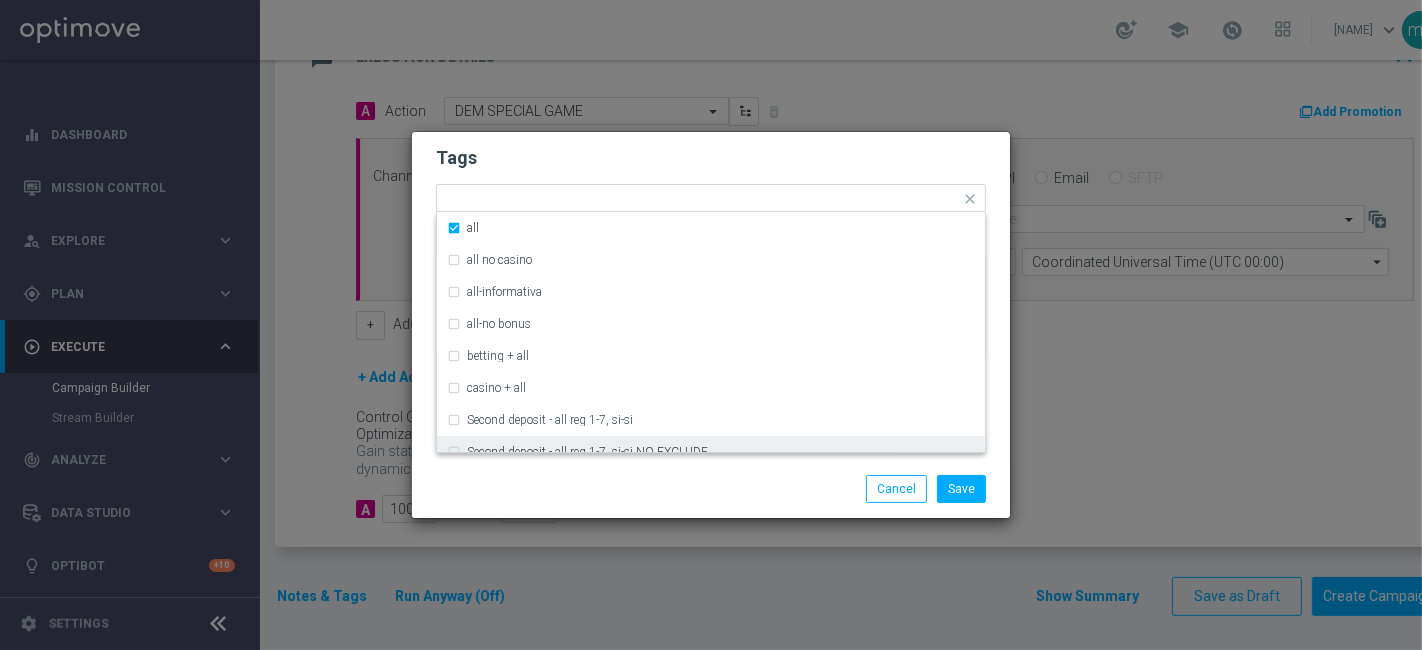click on "Save
Cancel" 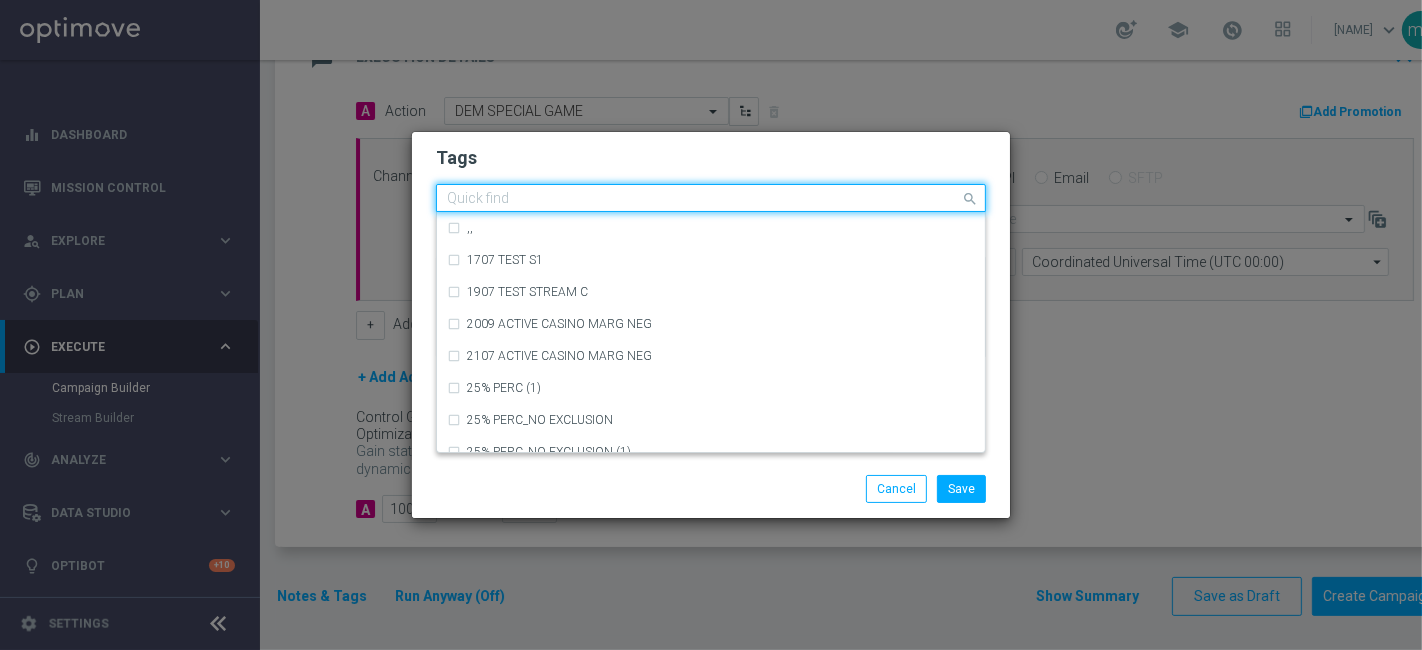 click 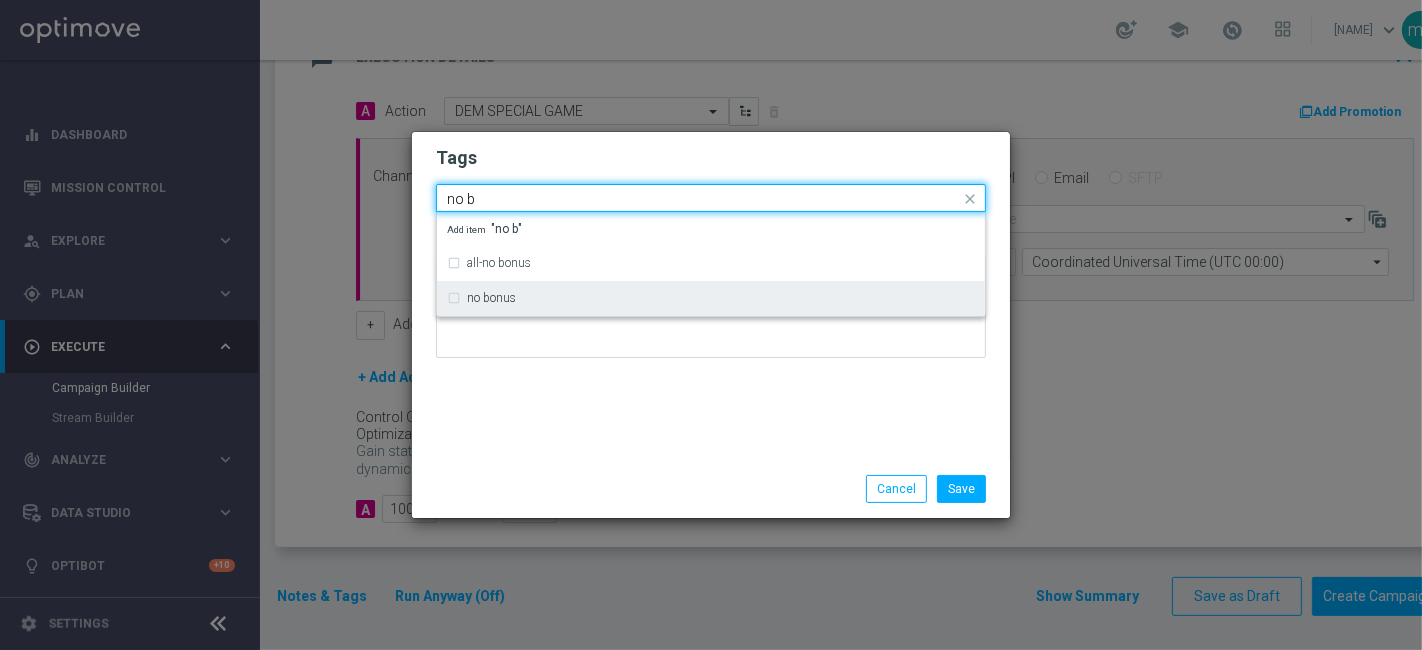 click on "no bonus" at bounding box center (711, 298) 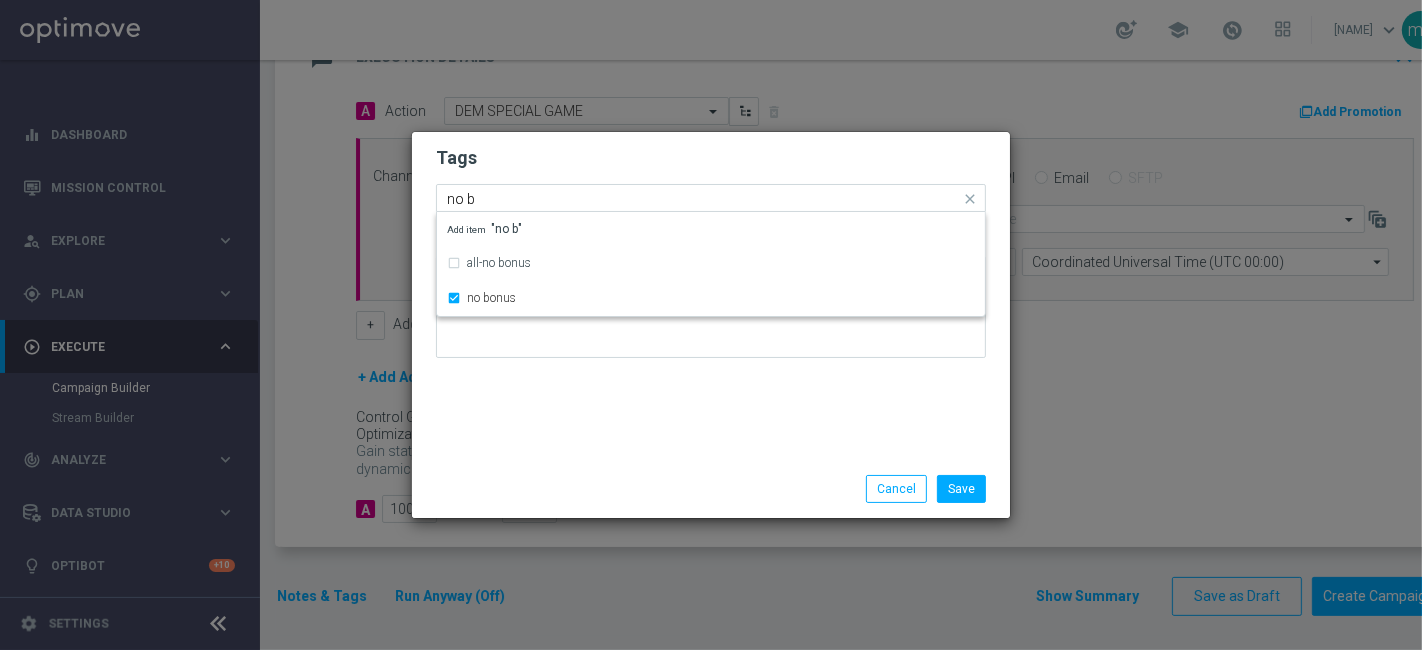type 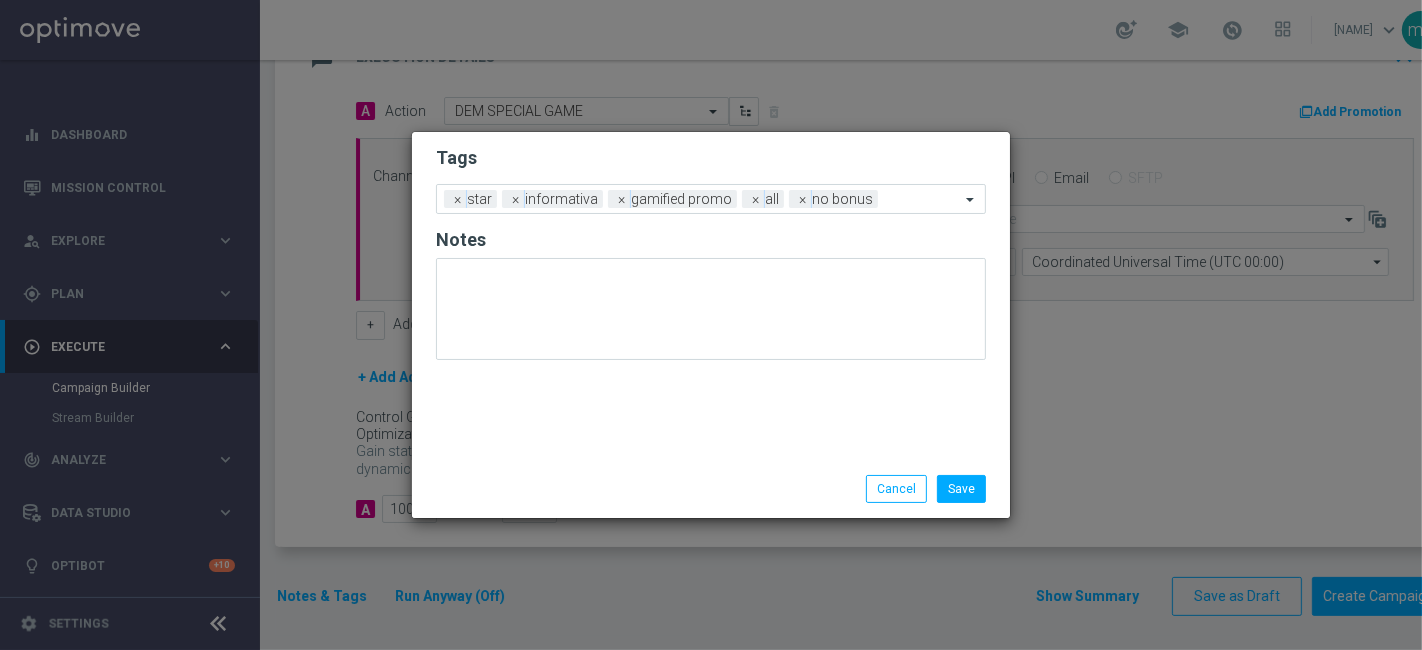 click on "Tags
Add a new tag × star × informativa × gamified promo × all × no bonus
Notes" 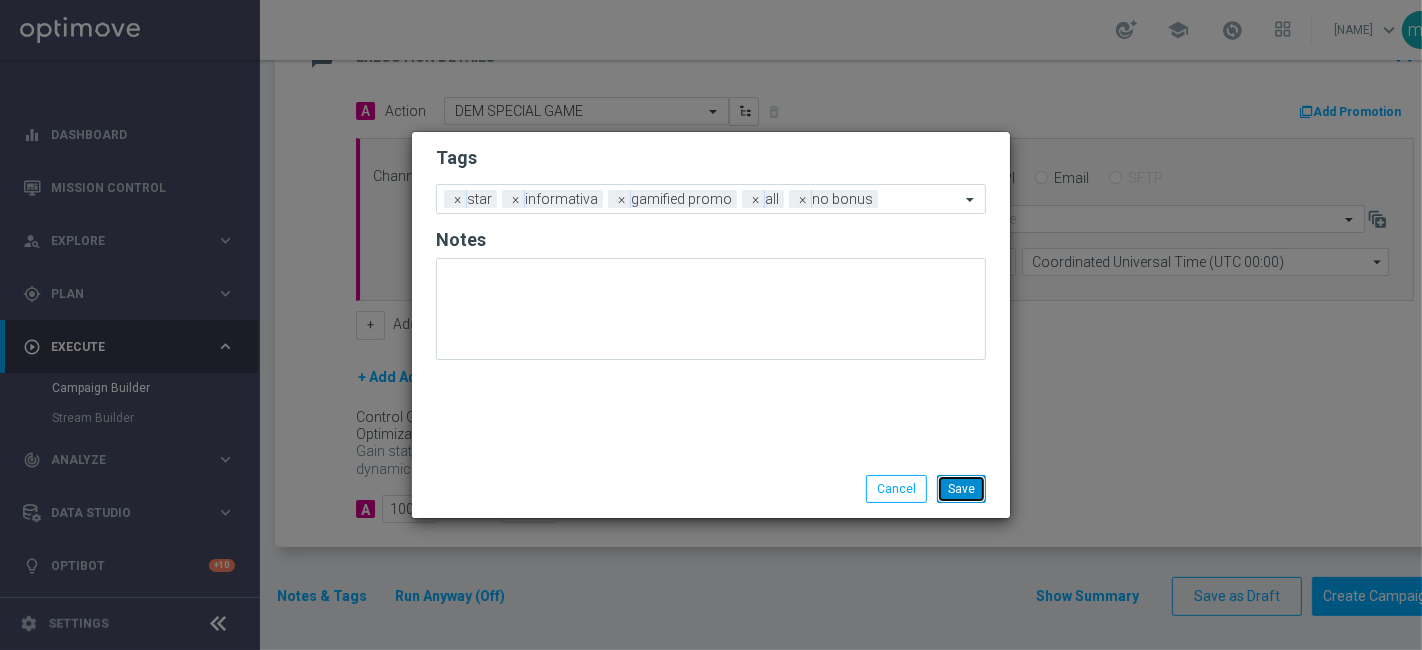 click on "Save" 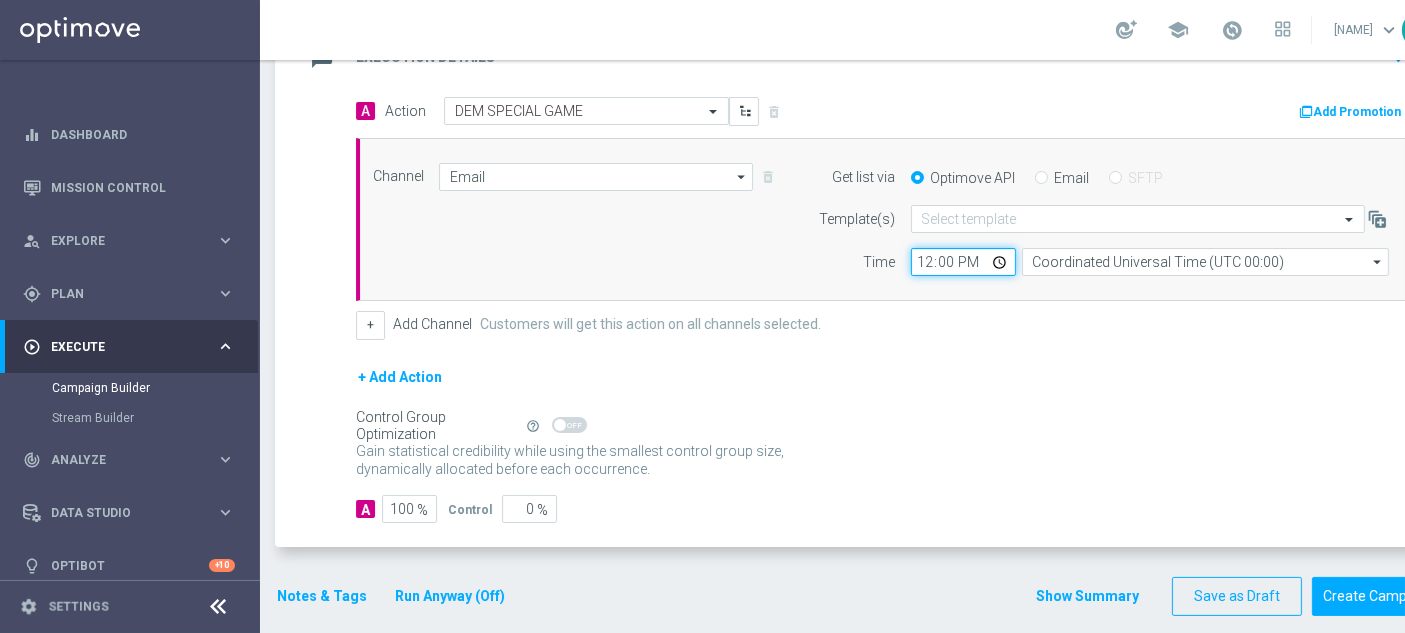 click on "12:00" 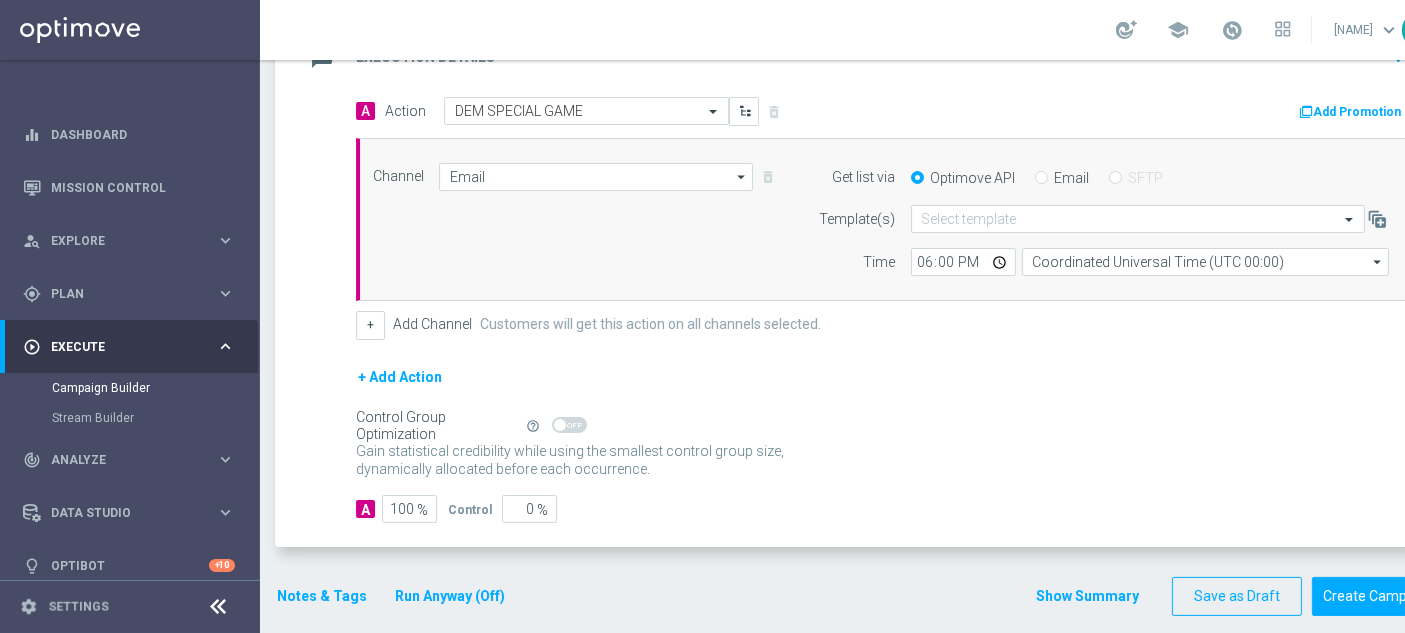 type on "18:00" 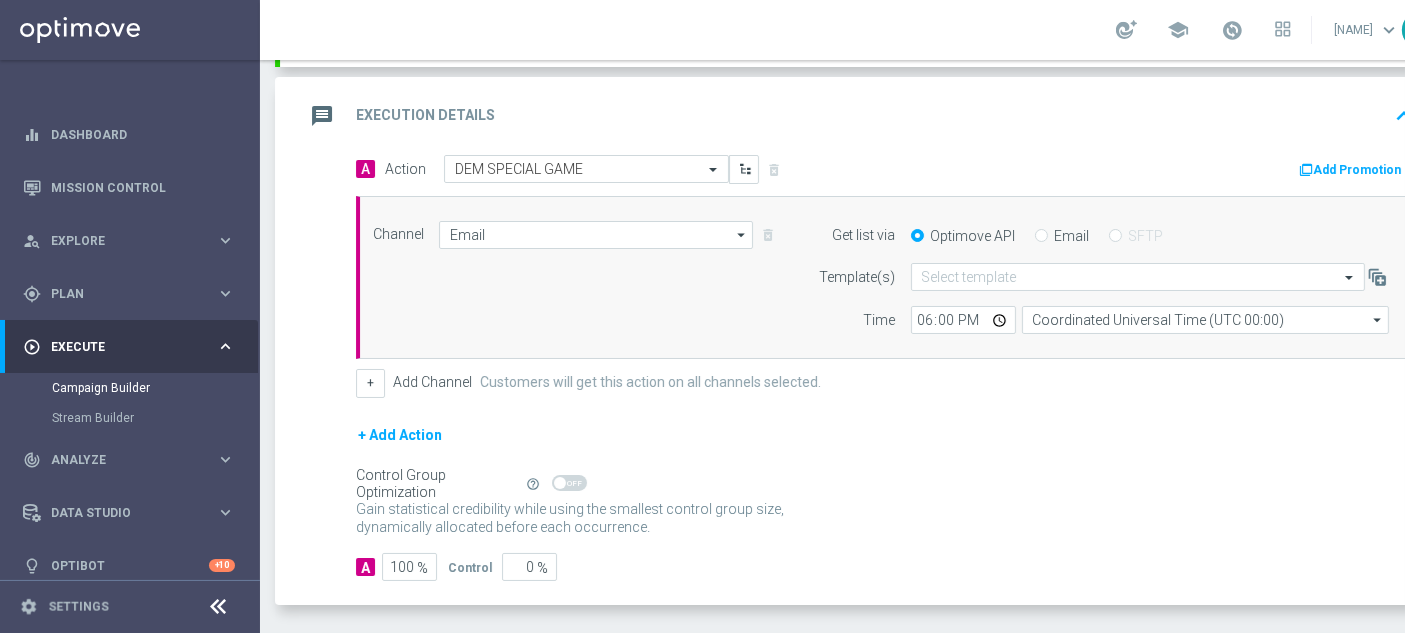 scroll, scrollTop: 465, scrollLeft: 0, axis: vertical 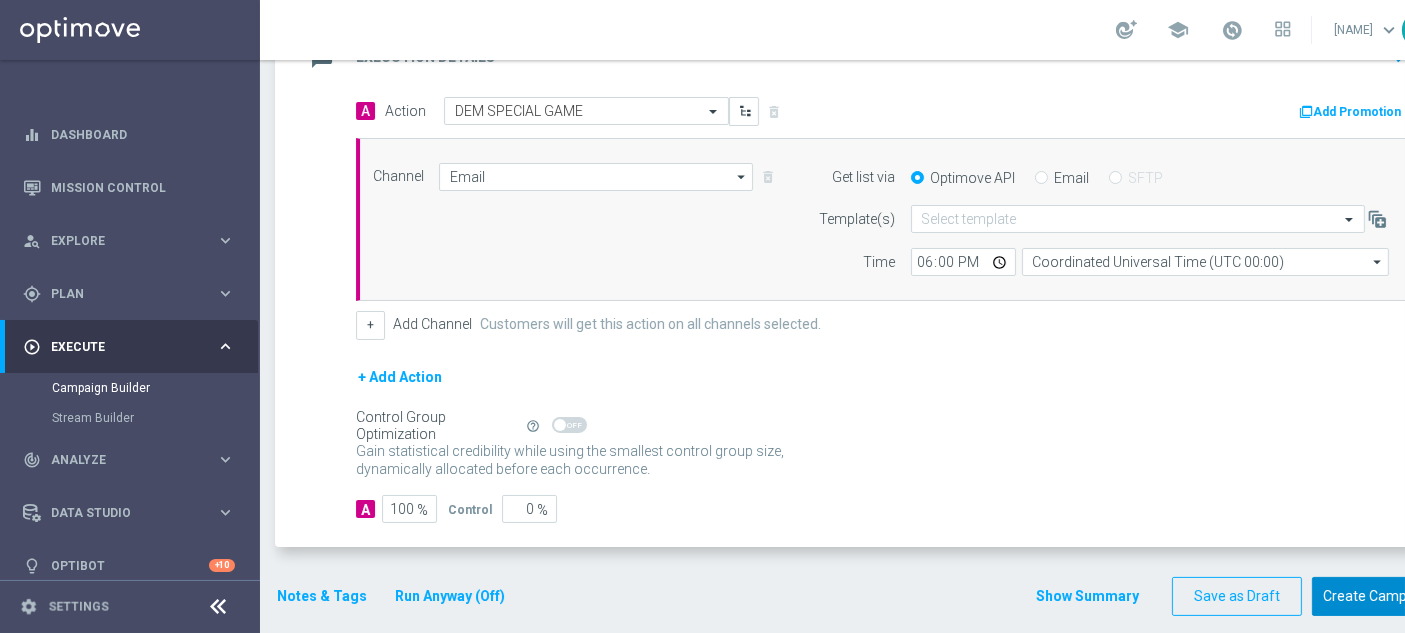 click on "Create Campaign" 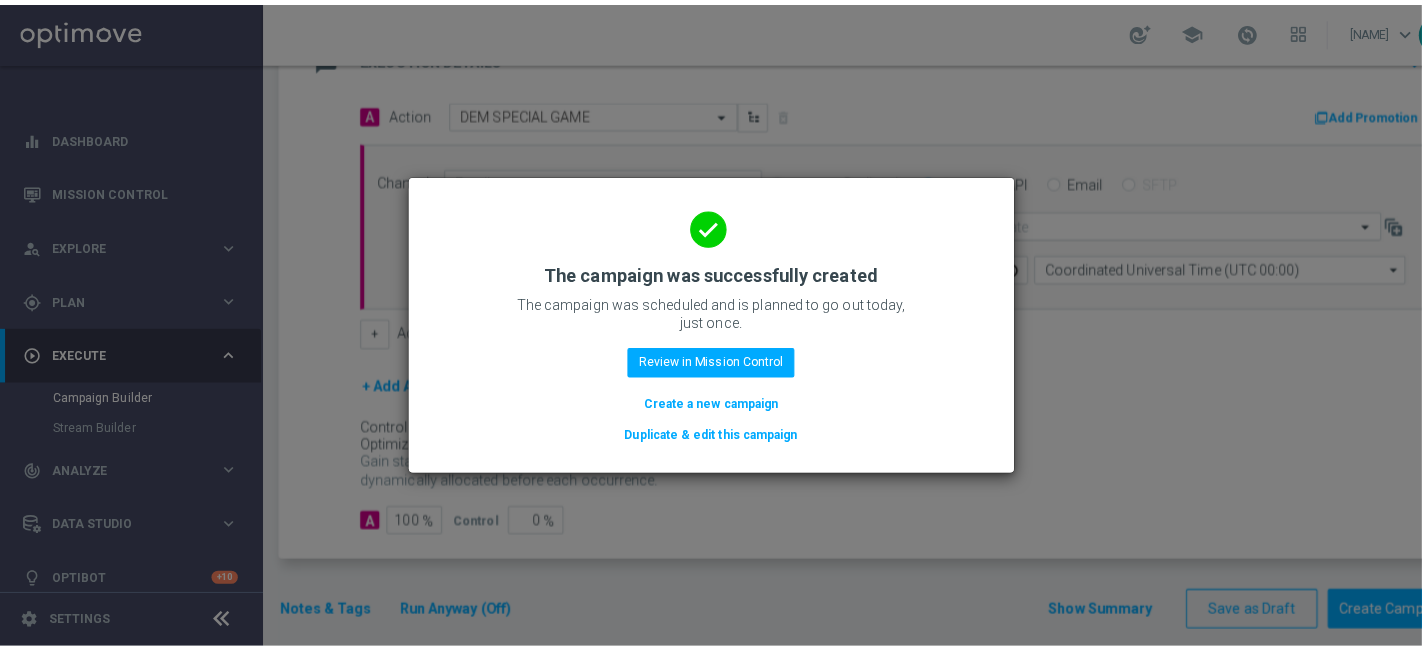 scroll, scrollTop: 0, scrollLeft: 0, axis: both 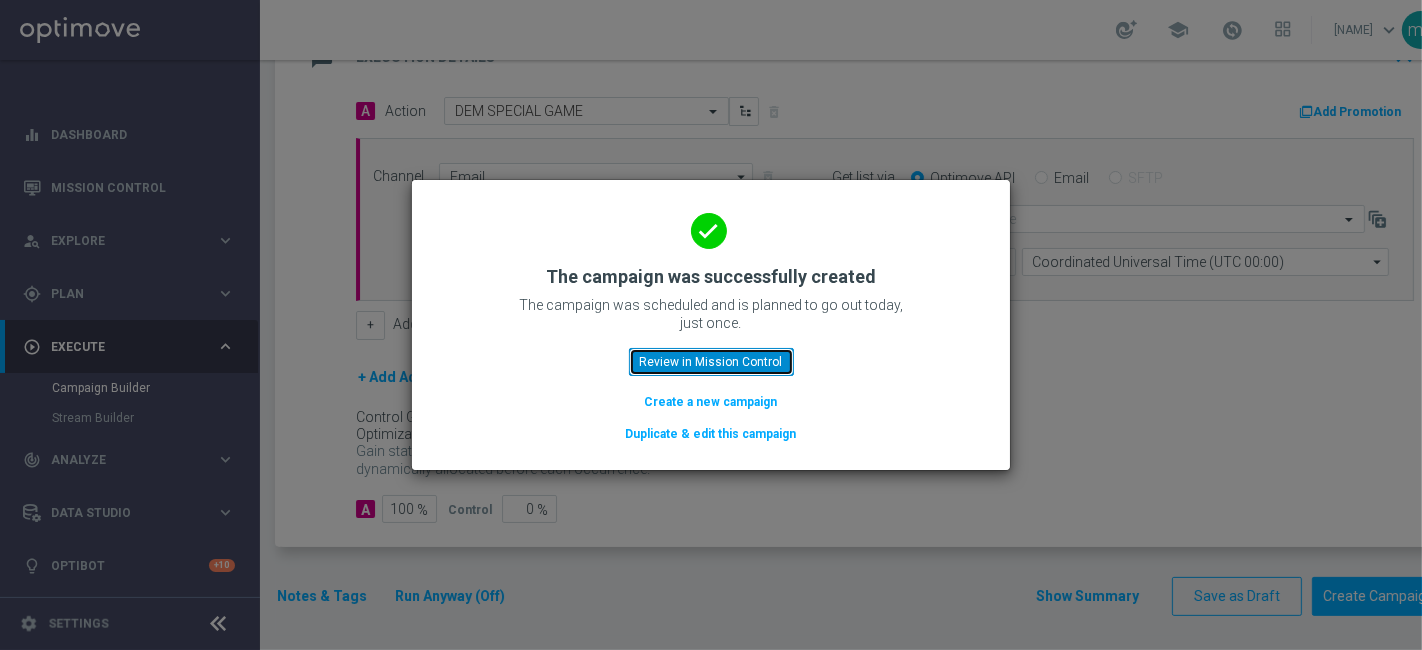 click on "Review in Mission Control" 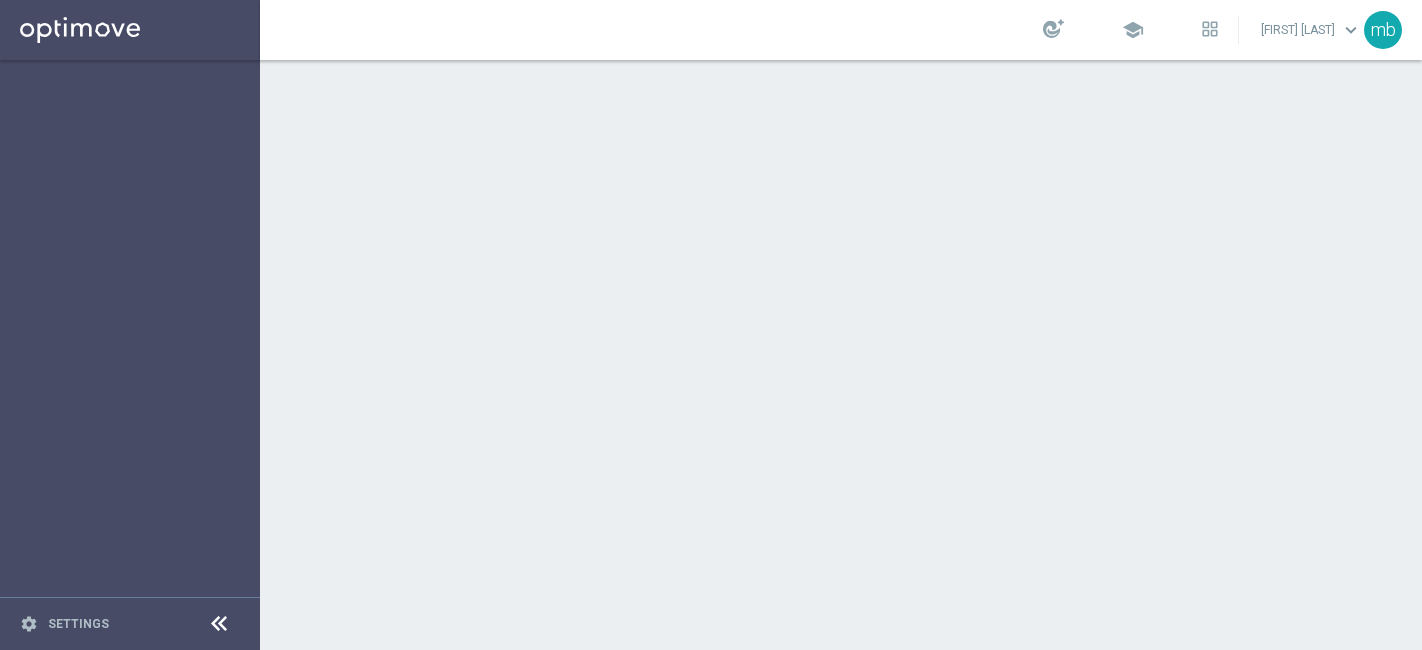 scroll, scrollTop: 0, scrollLeft: 0, axis: both 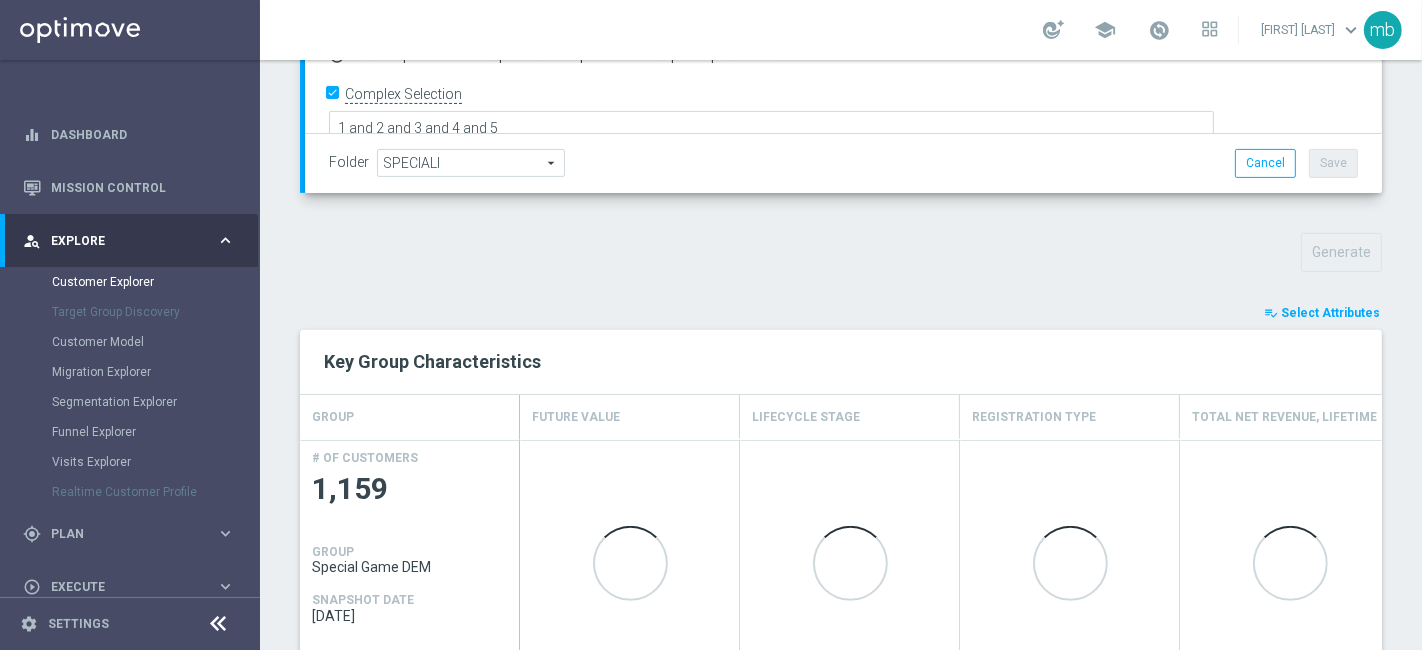 click on "Select Attributes" 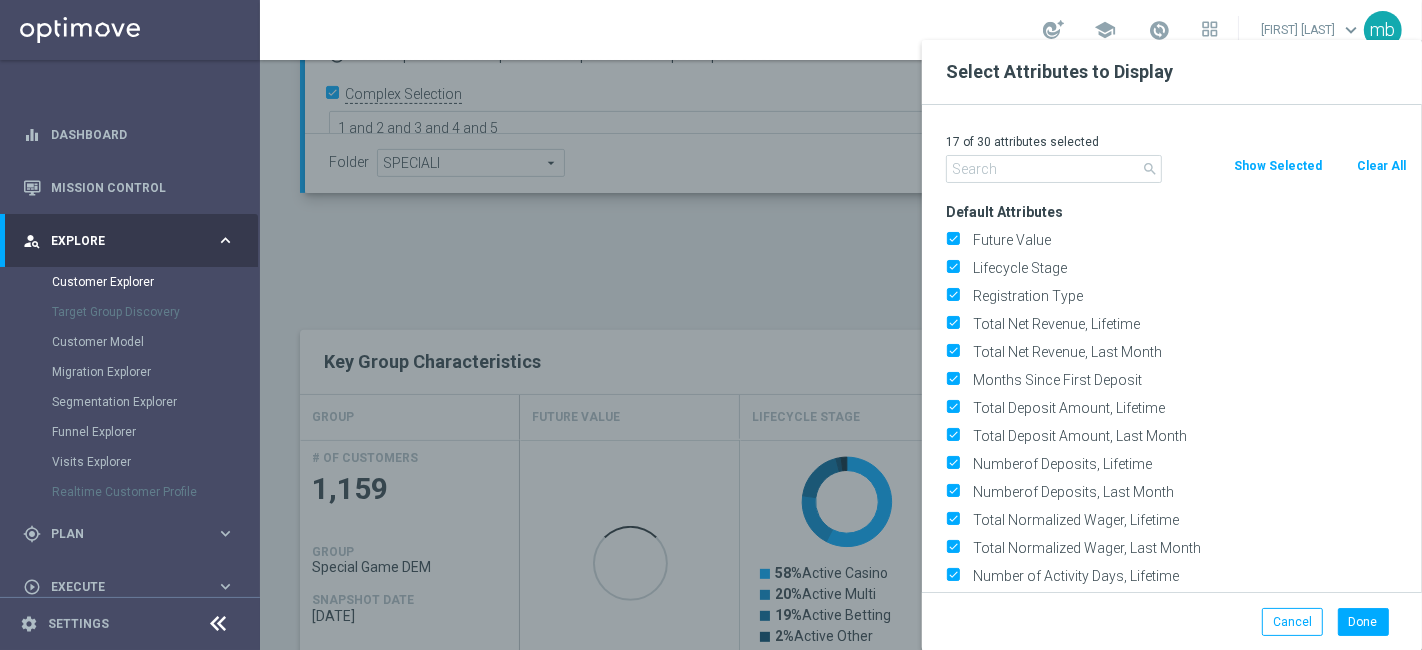 click 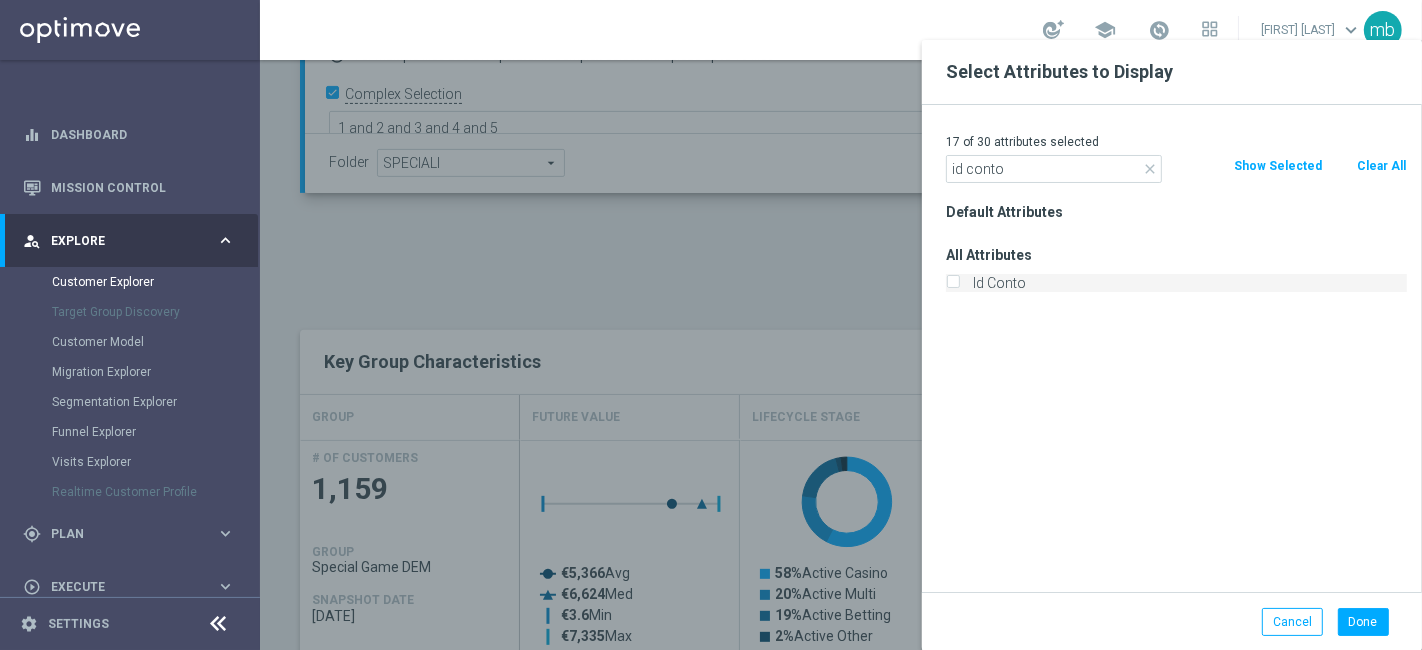 type on "id conto" 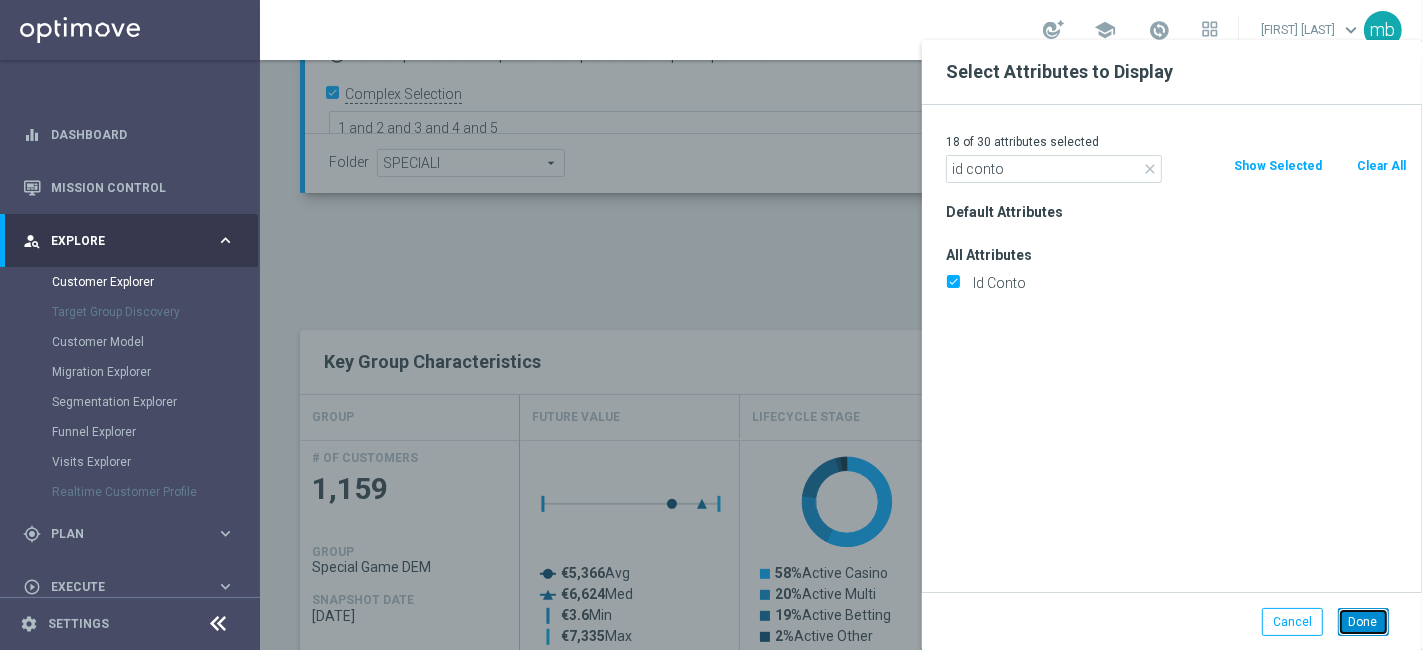 click on "Done" 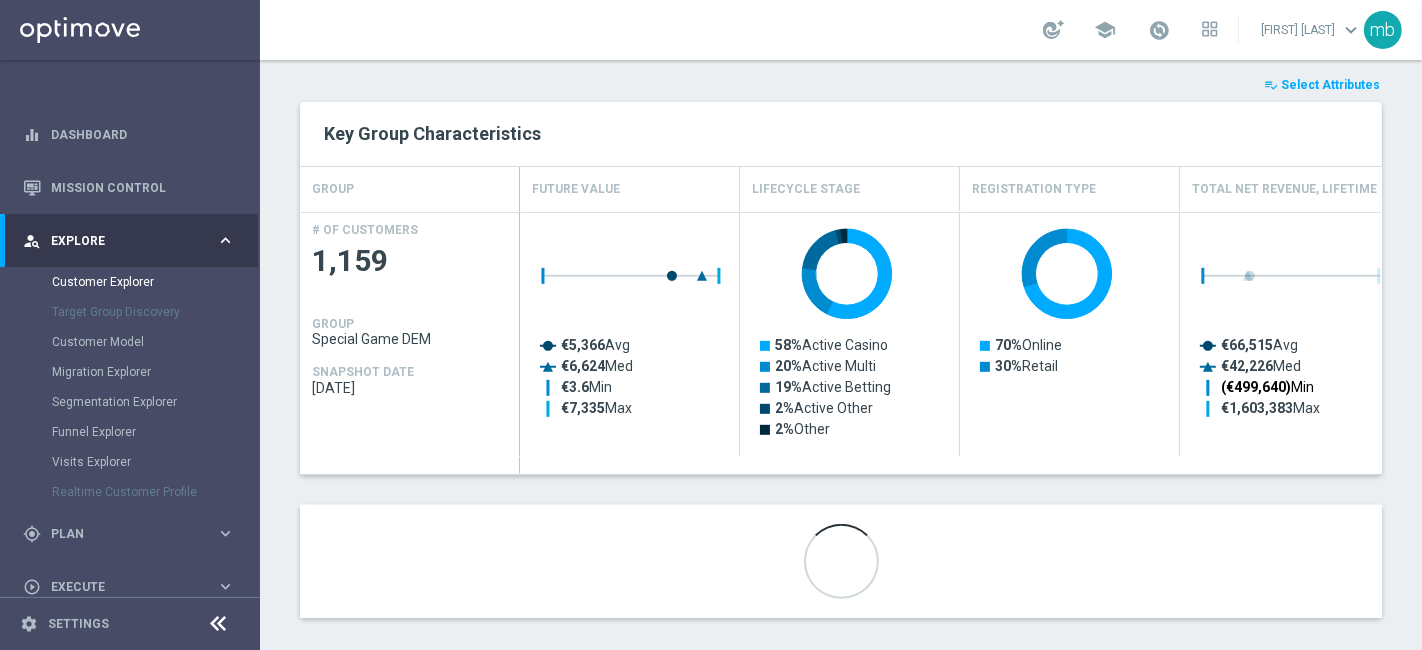 scroll, scrollTop: 793, scrollLeft: 0, axis: vertical 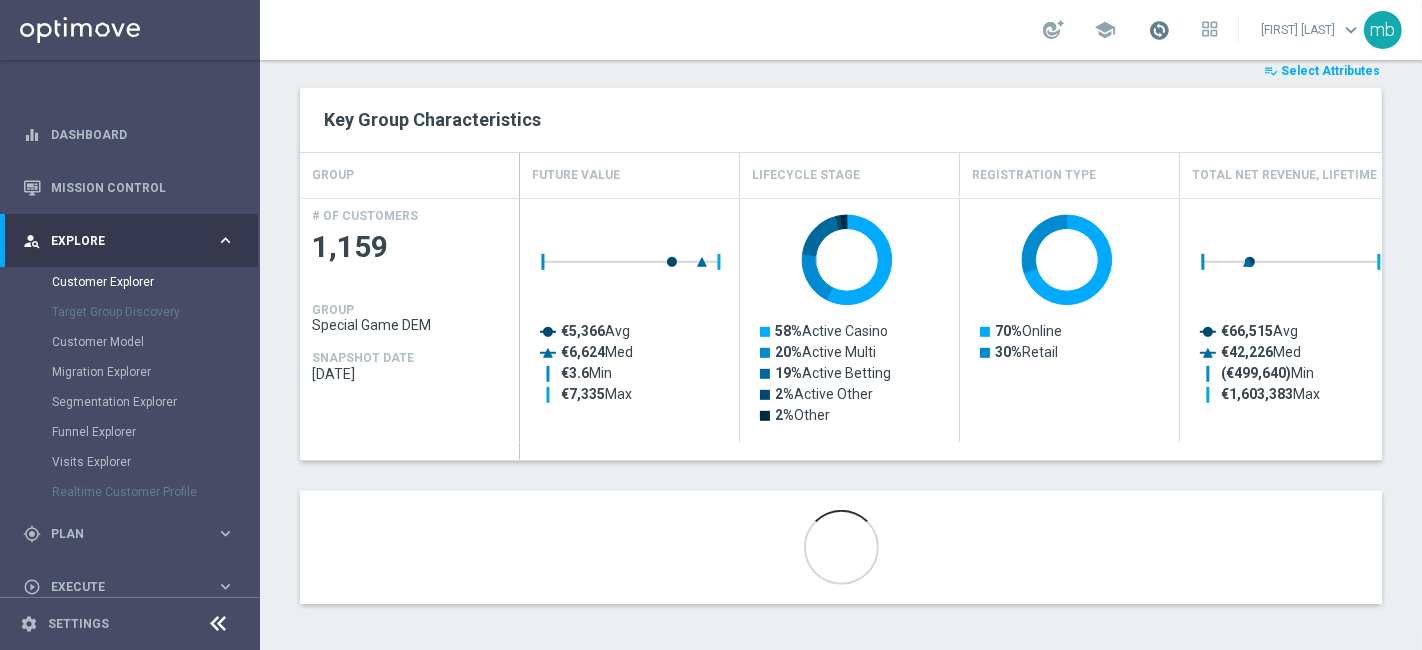 click at bounding box center (1159, 30) 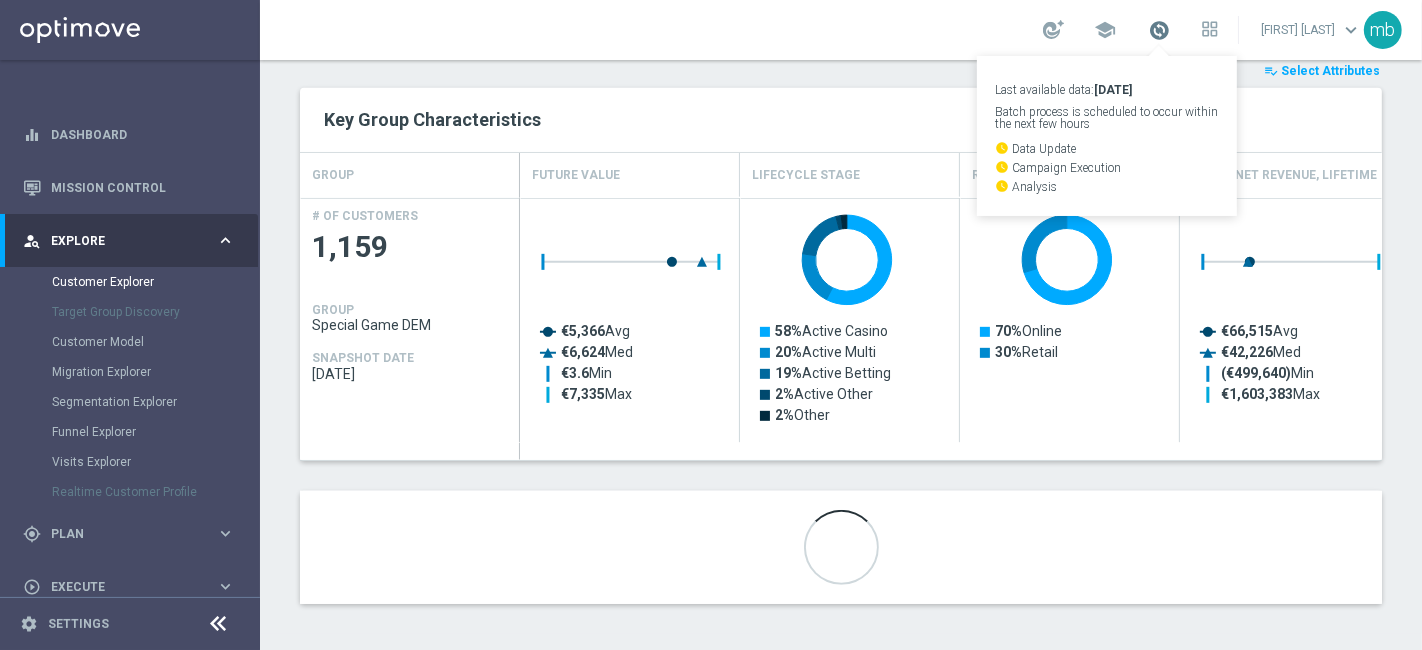 click at bounding box center (1159, 30) 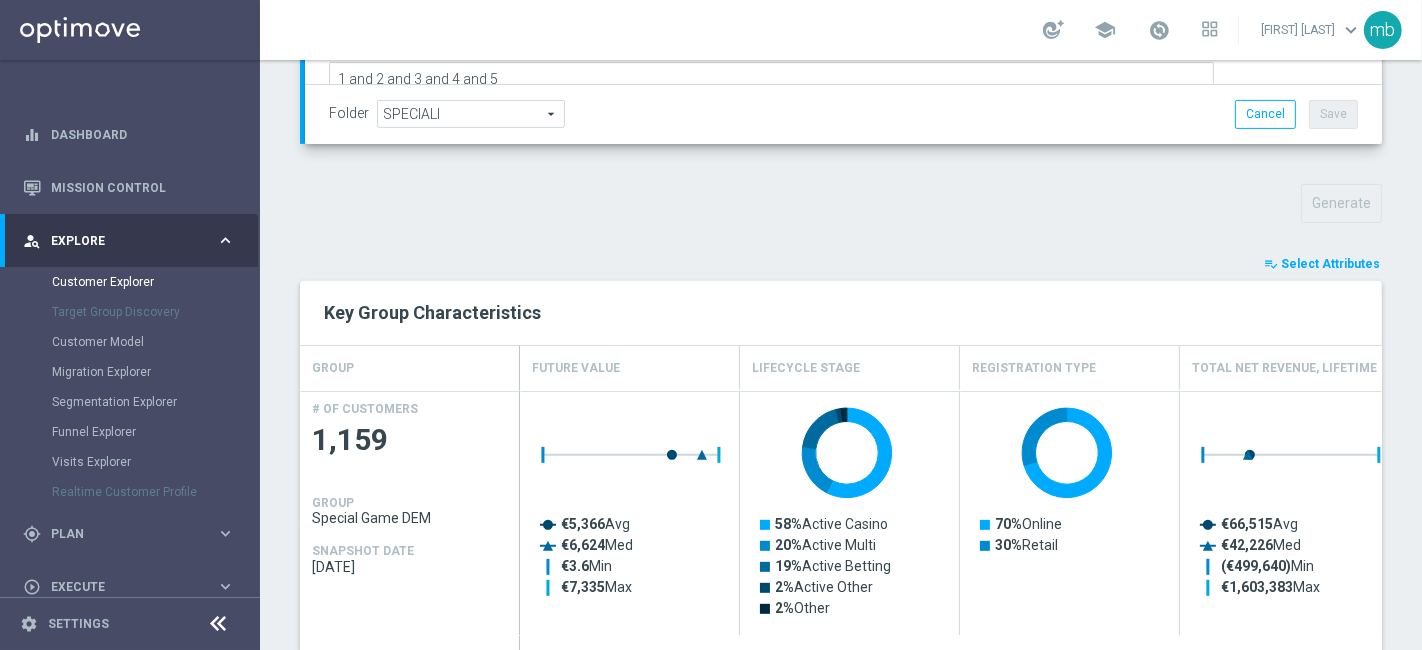 scroll, scrollTop: 793, scrollLeft: 0, axis: vertical 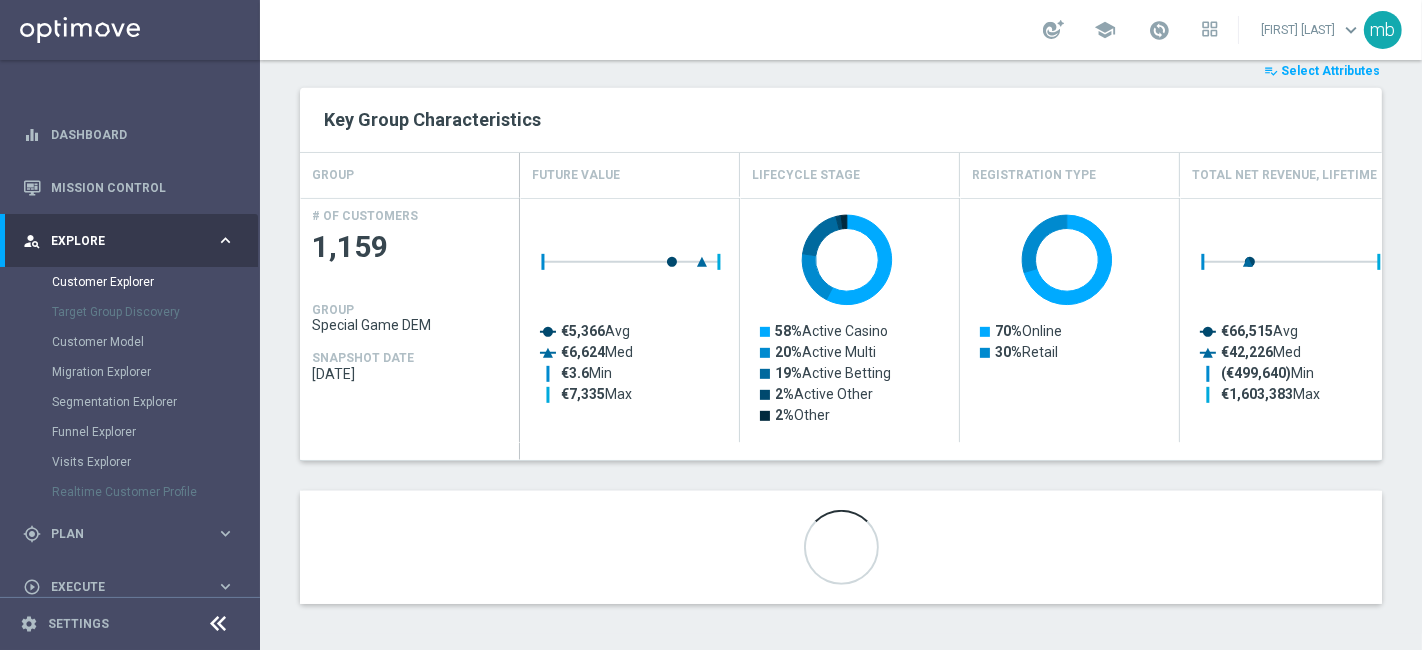 click 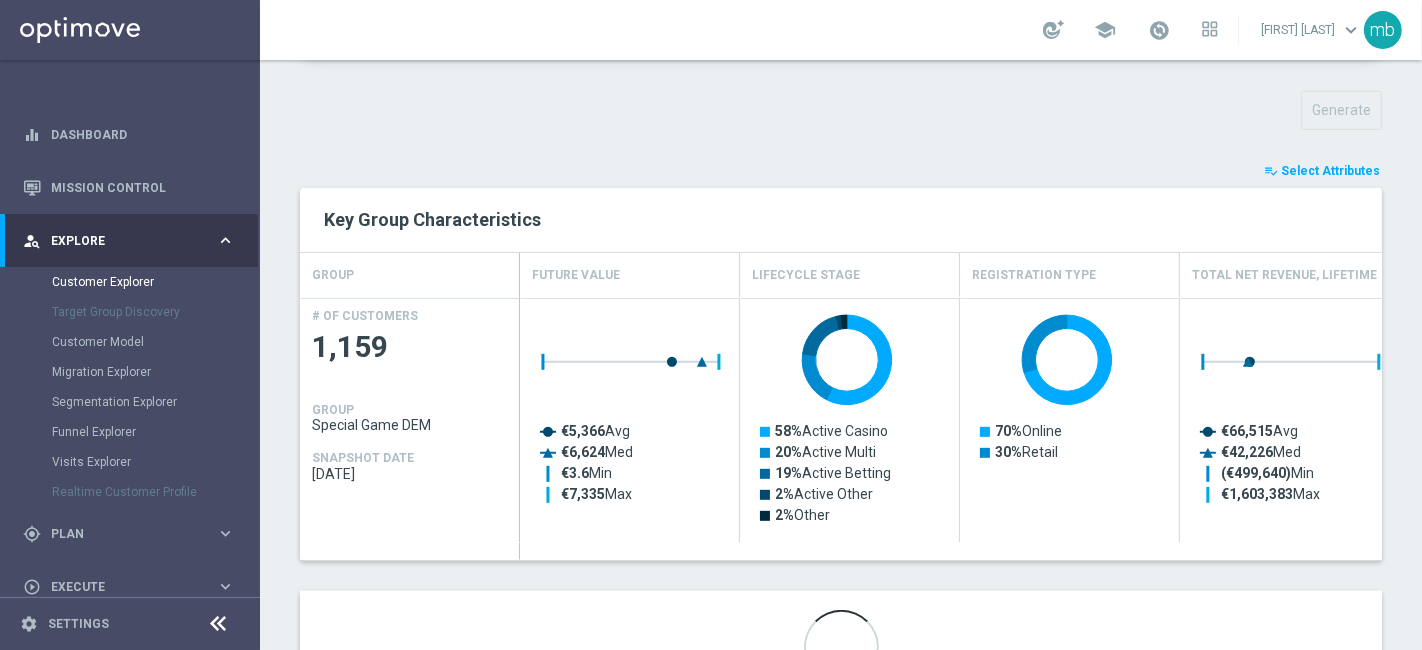 scroll, scrollTop: 793, scrollLeft: 0, axis: vertical 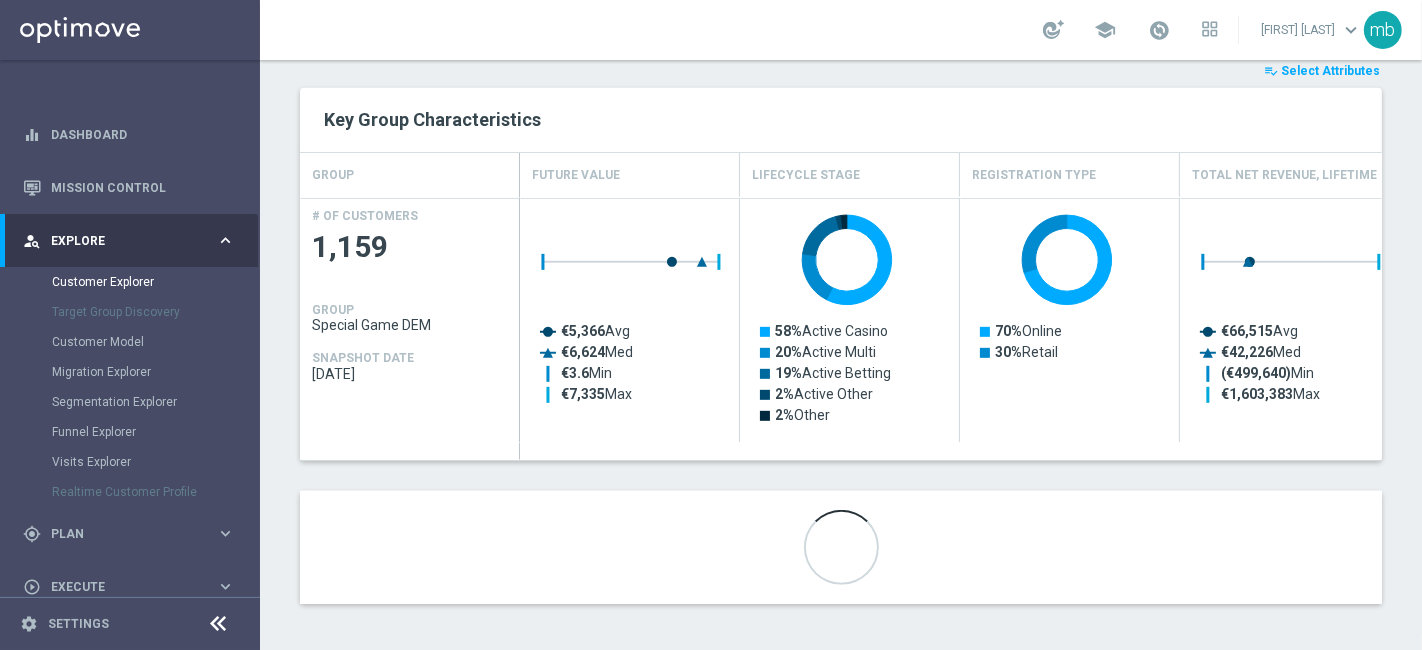 click 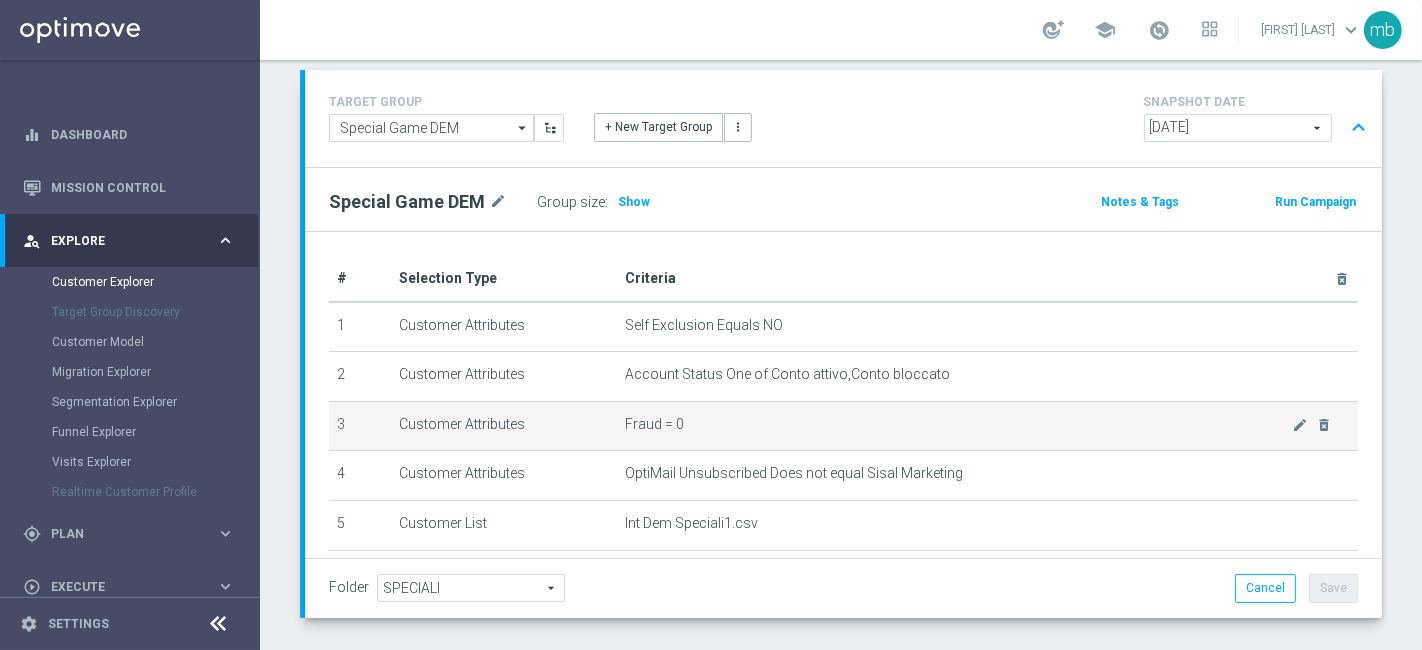 scroll, scrollTop: 133, scrollLeft: 0, axis: vertical 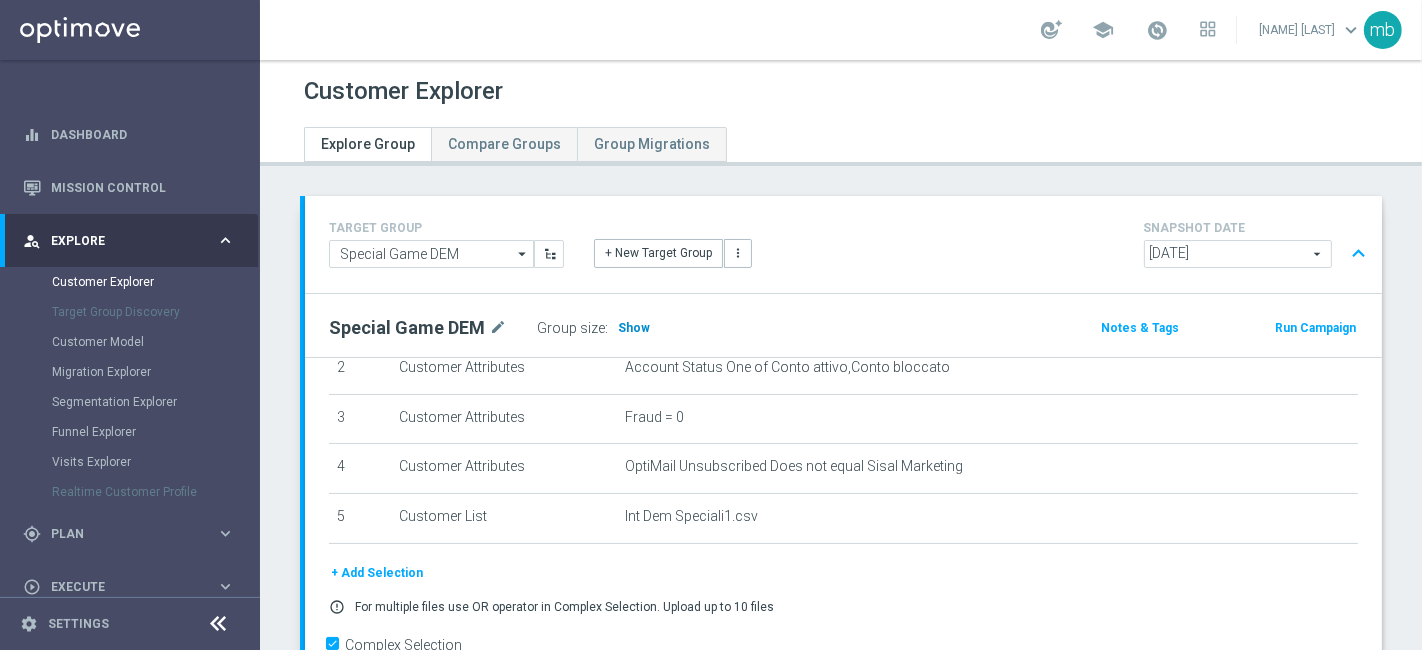 click on "Show" 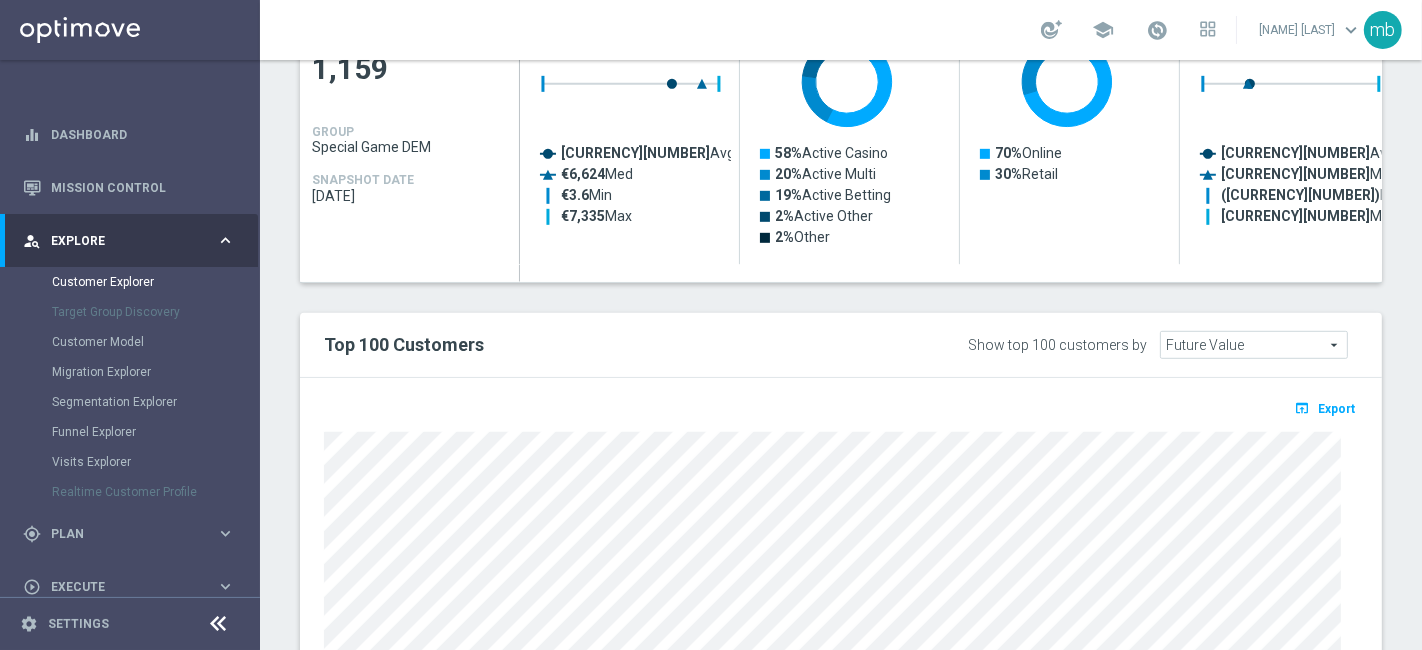 scroll, scrollTop: 1233, scrollLeft: 0, axis: vertical 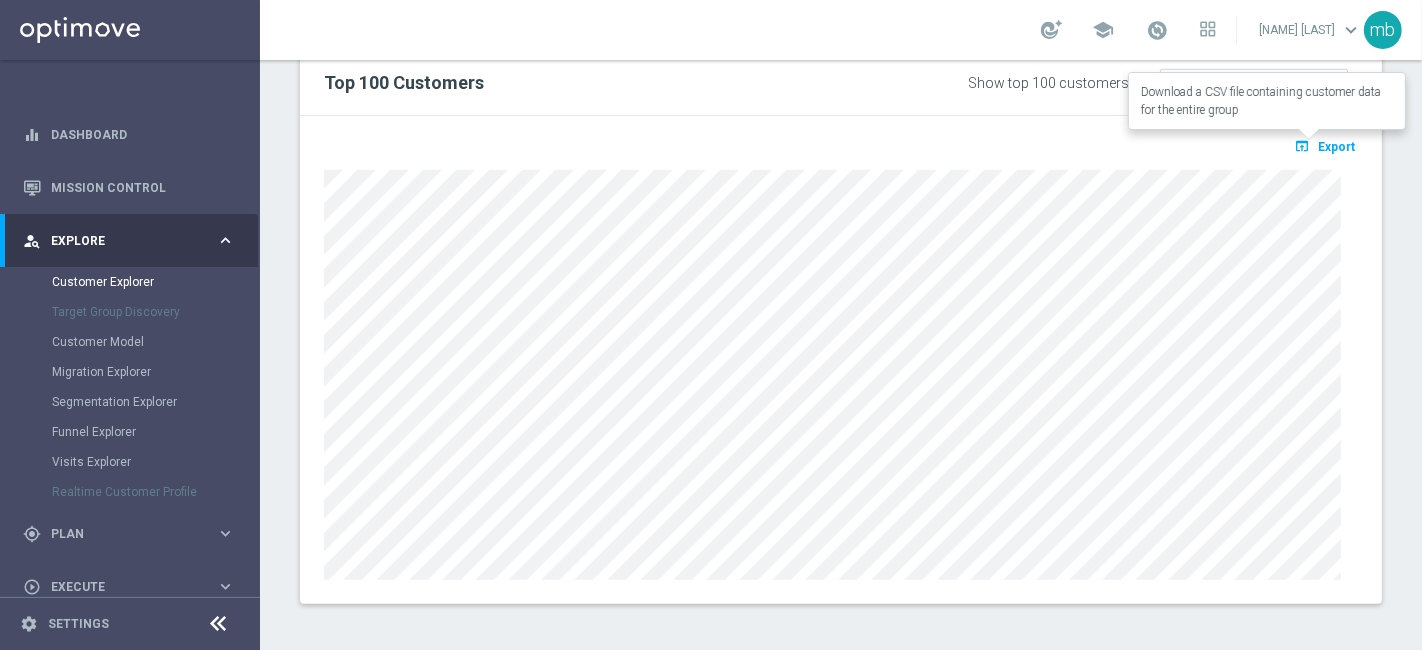 click on "Export" 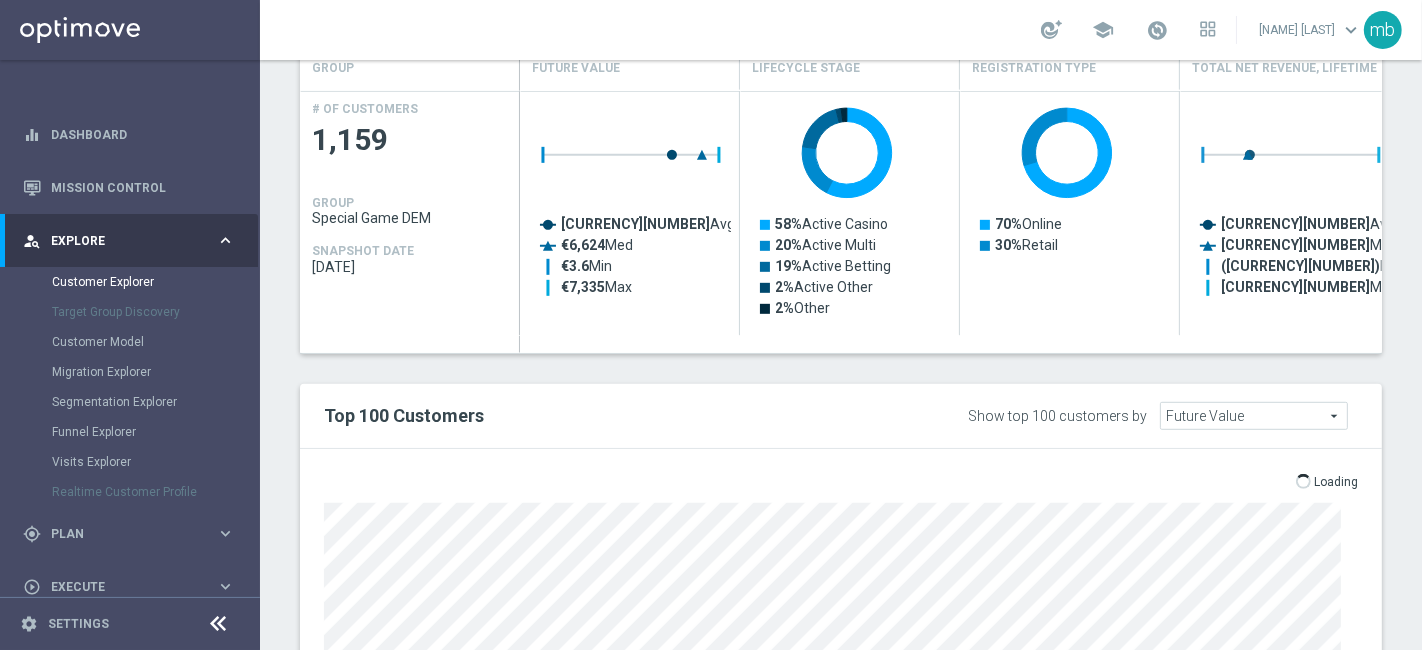 scroll, scrollTop: 1233, scrollLeft: 0, axis: vertical 